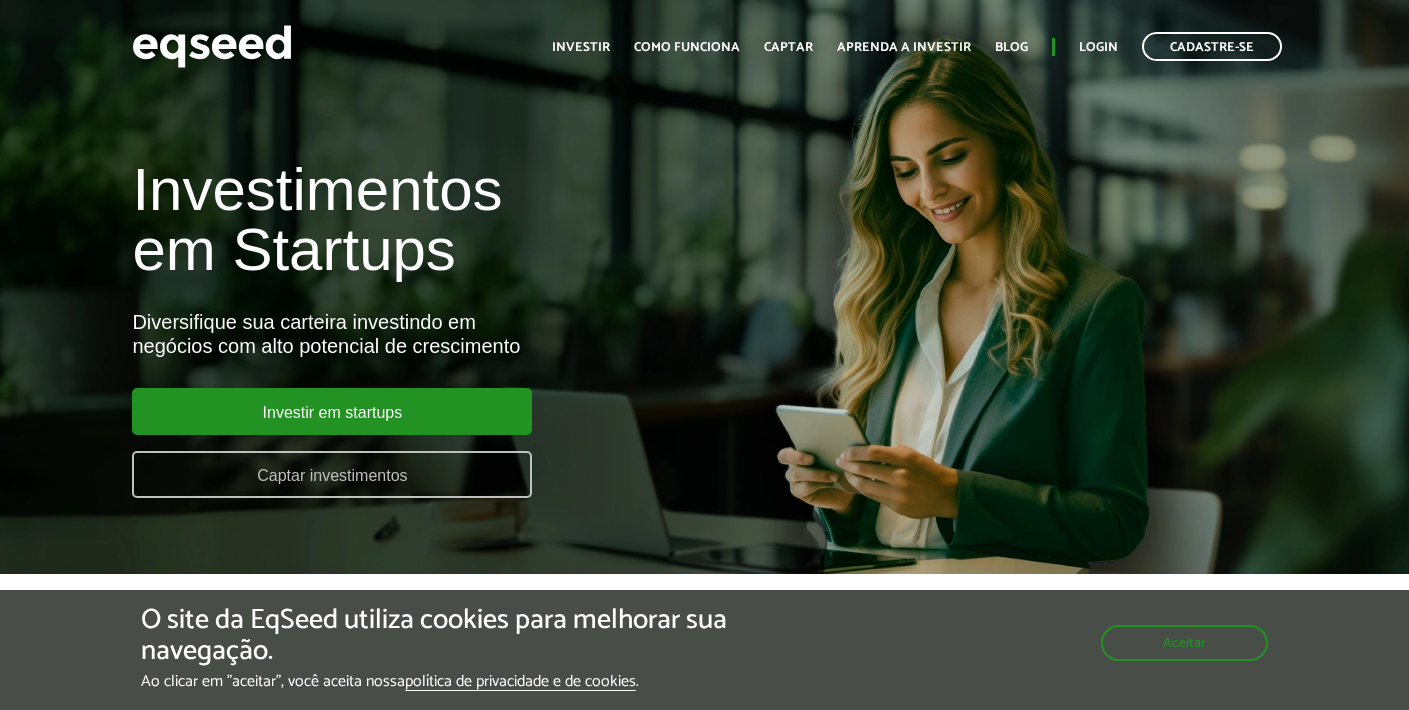scroll, scrollTop: 0, scrollLeft: 0, axis: both 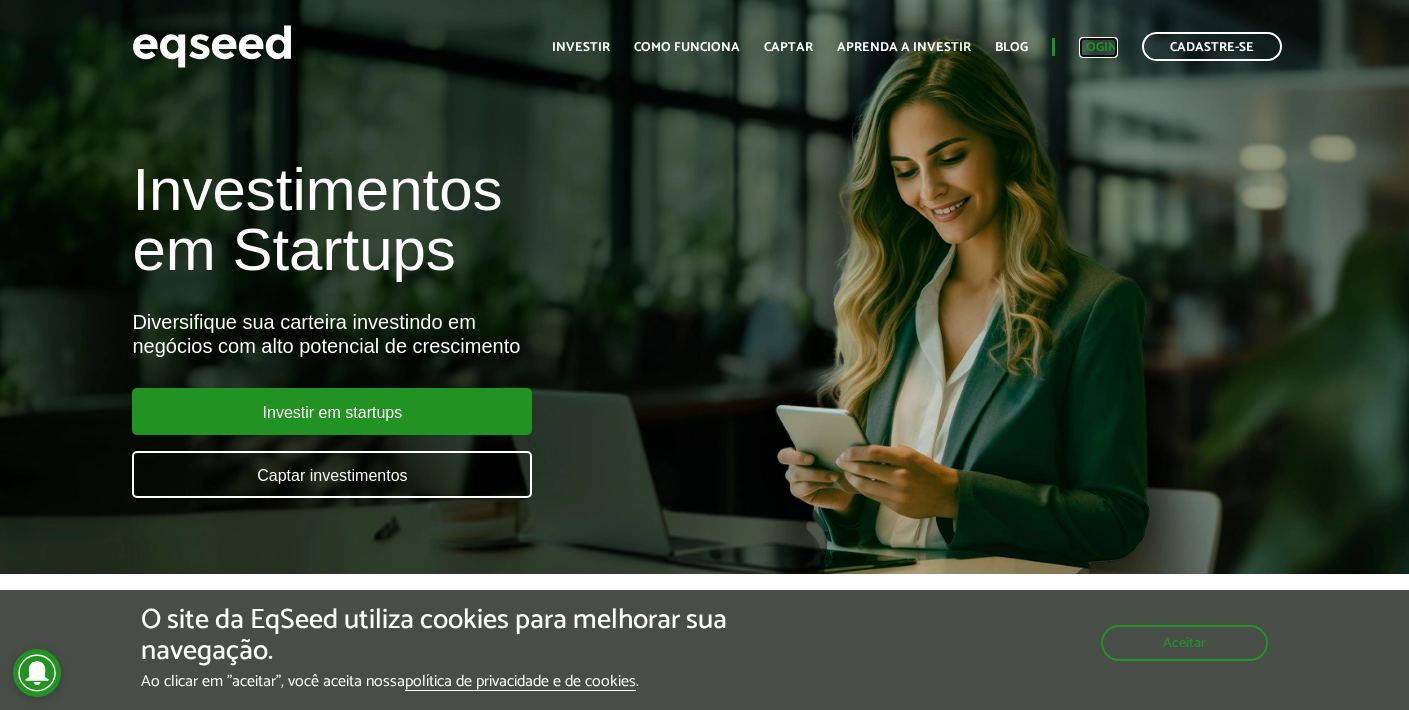 click on "Login" at bounding box center (1098, 47) 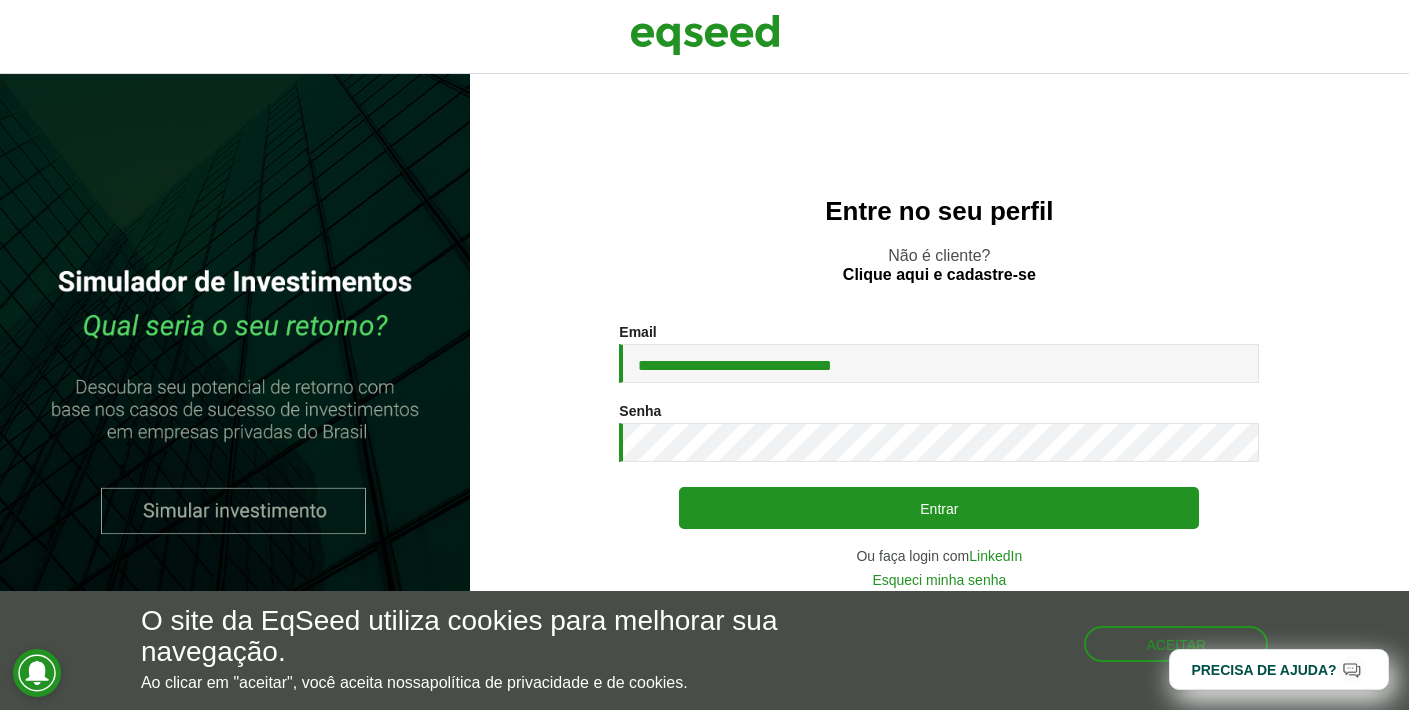 scroll, scrollTop: 0, scrollLeft: 0, axis: both 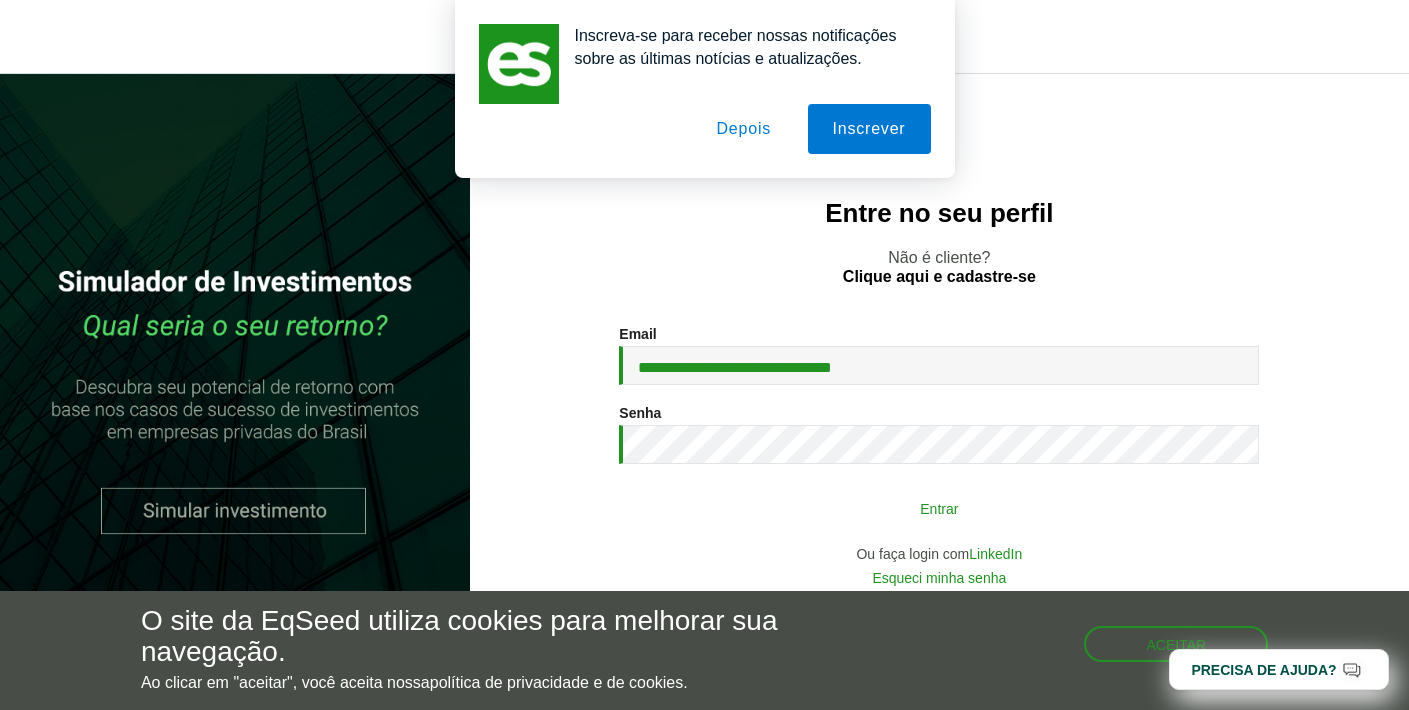 click on "Entrar" at bounding box center [939, 508] 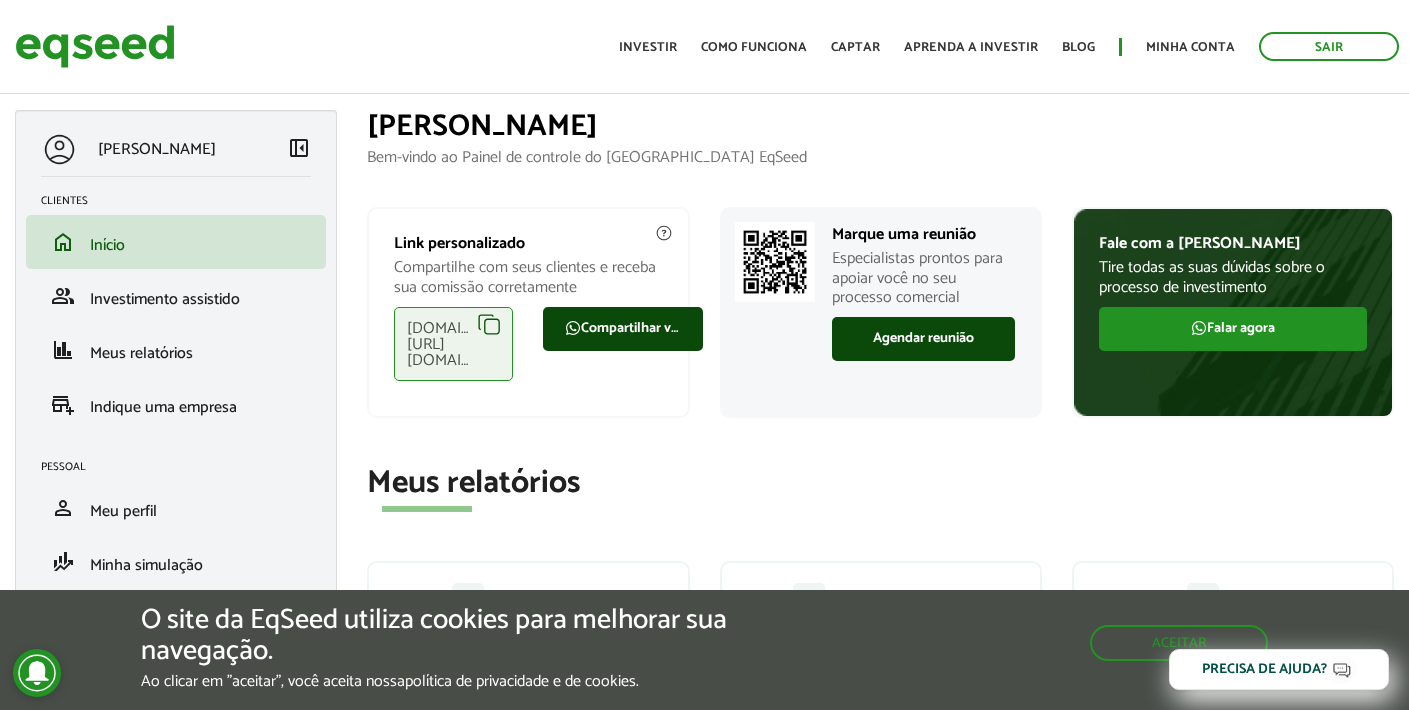 scroll, scrollTop: 0, scrollLeft: 0, axis: both 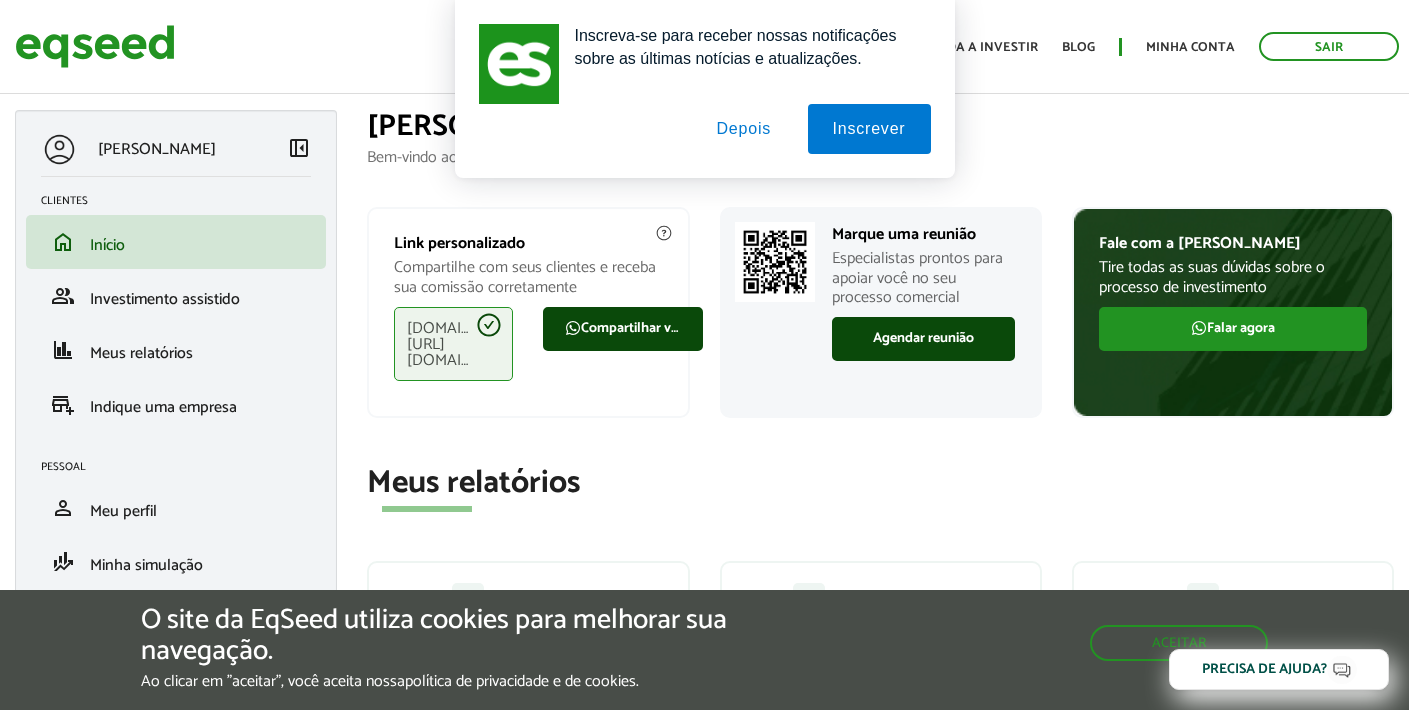 click on "Depois" at bounding box center (743, 129) 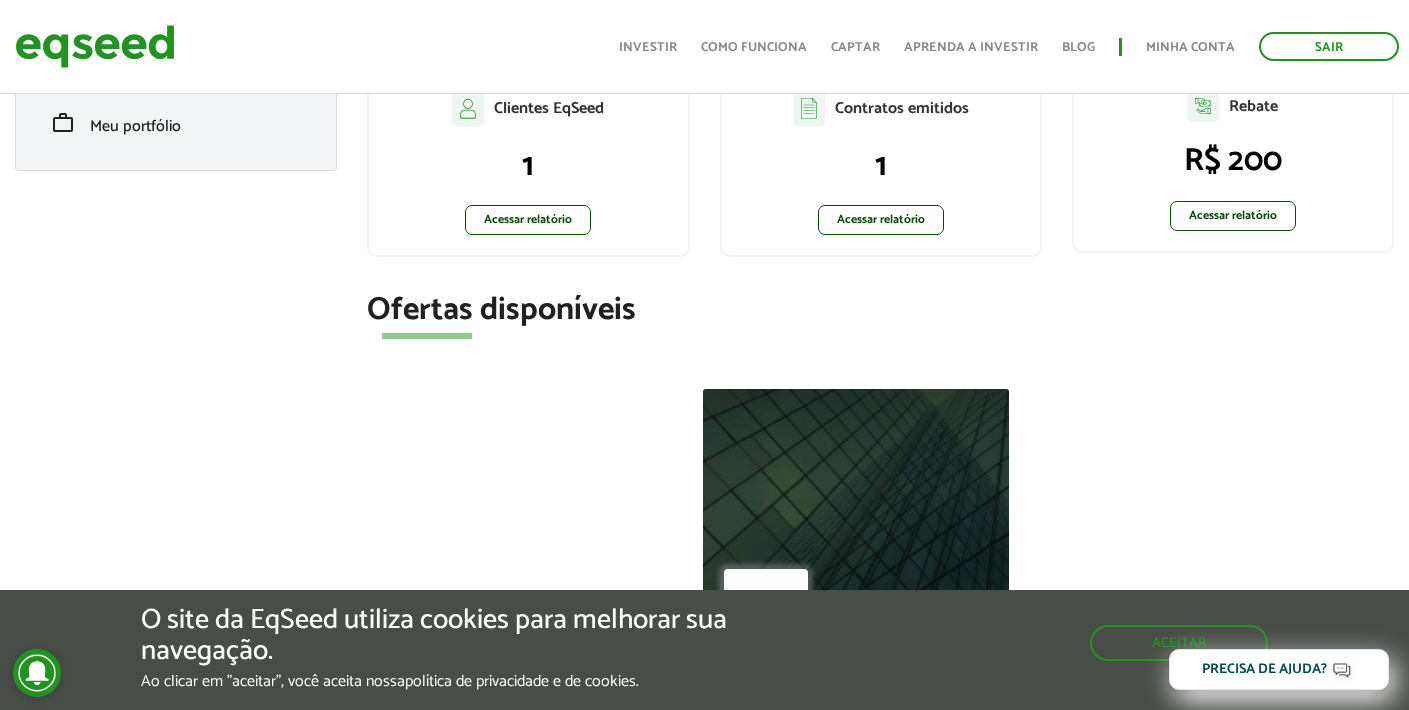 scroll, scrollTop: 504, scrollLeft: 0, axis: vertical 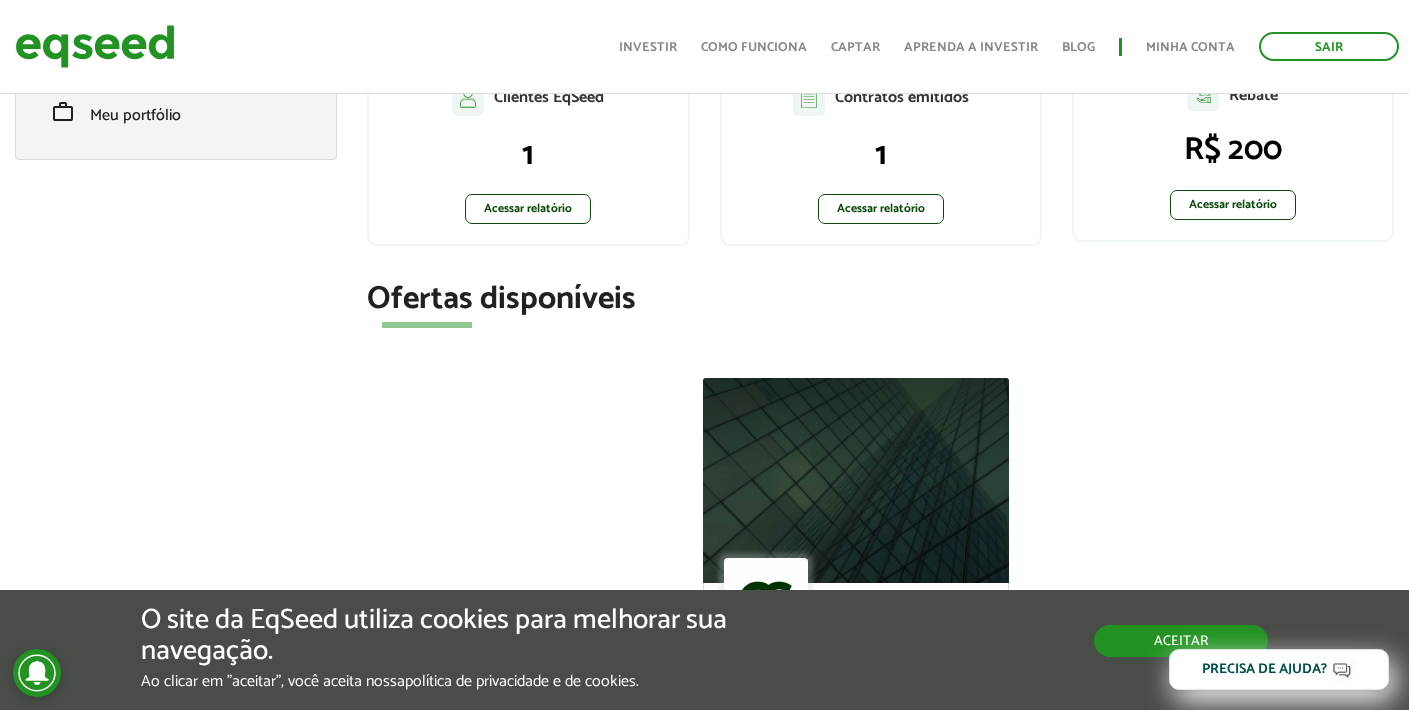 click on "Aceitar" at bounding box center [1181, 641] 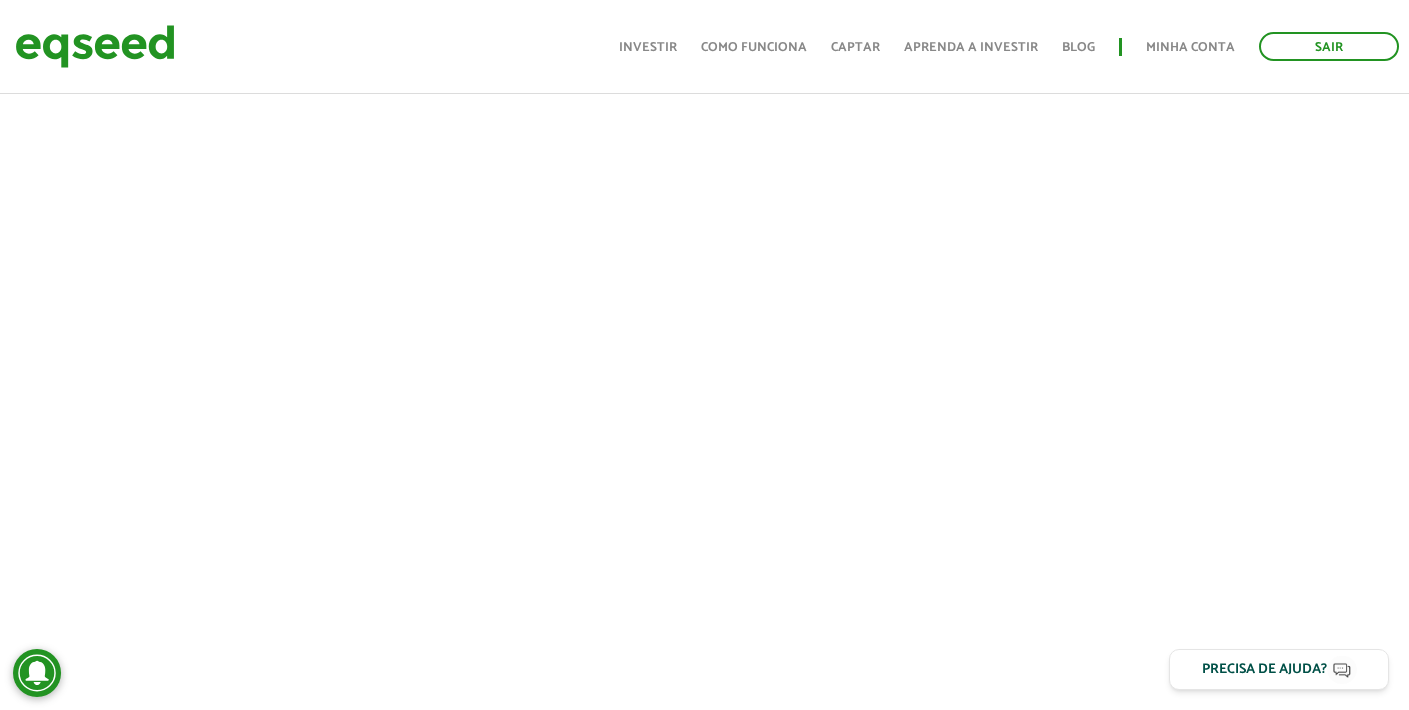 scroll, scrollTop: 0, scrollLeft: 0, axis: both 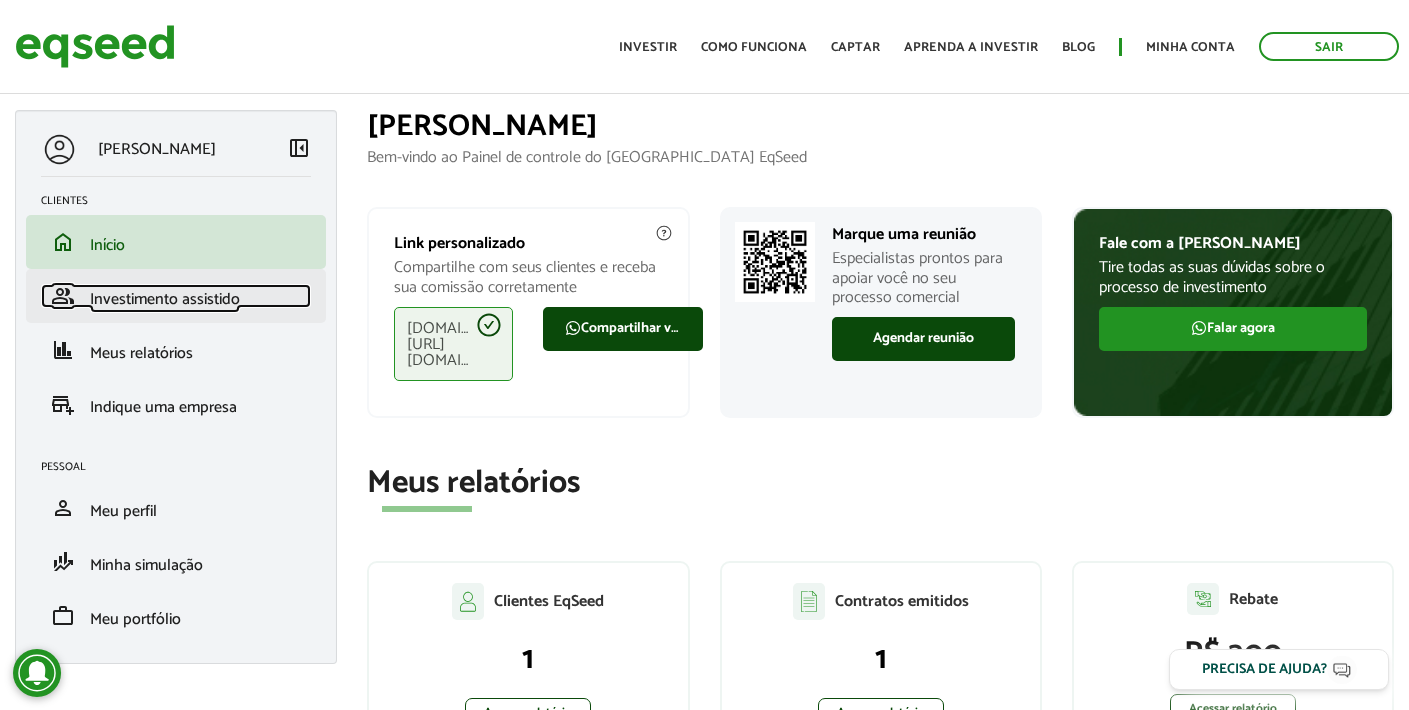 click on "Investimento assistido" at bounding box center (165, 299) 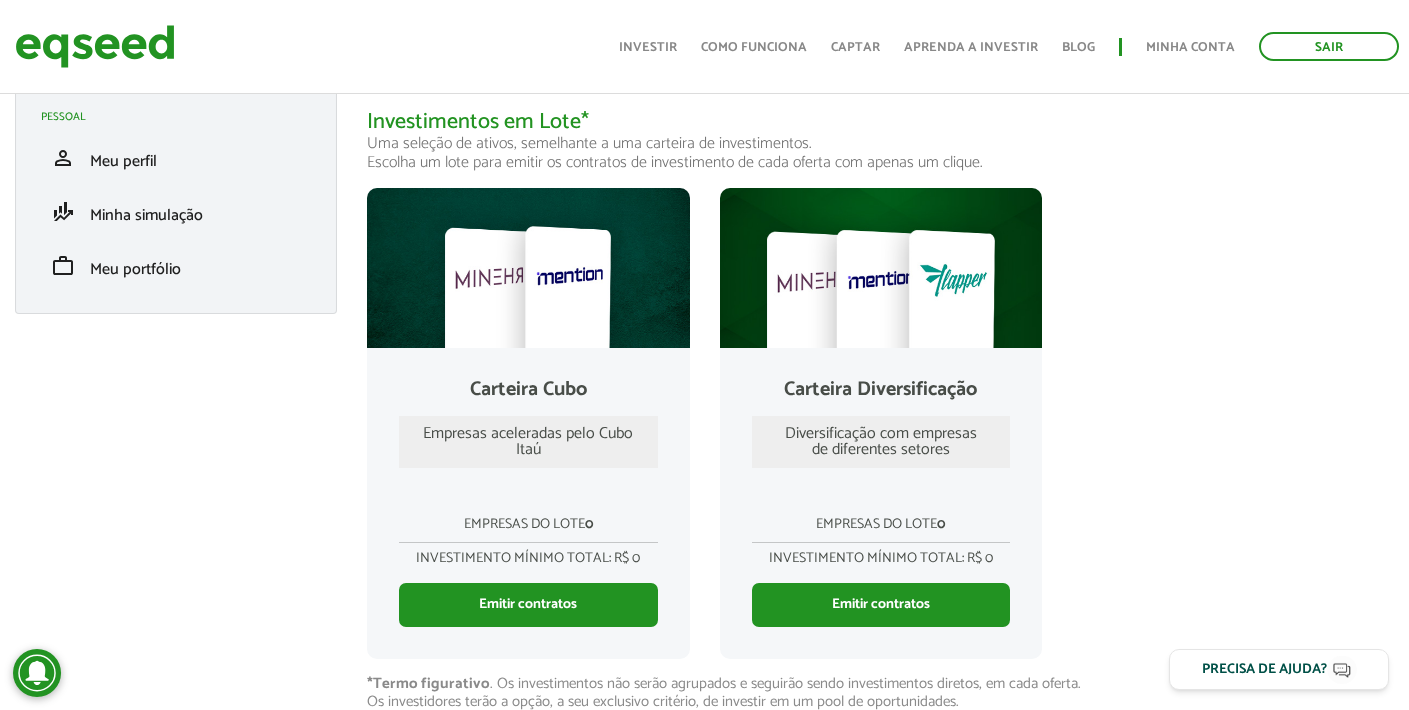 scroll, scrollTop: 404, scrollLeft: 0, axis: vertical 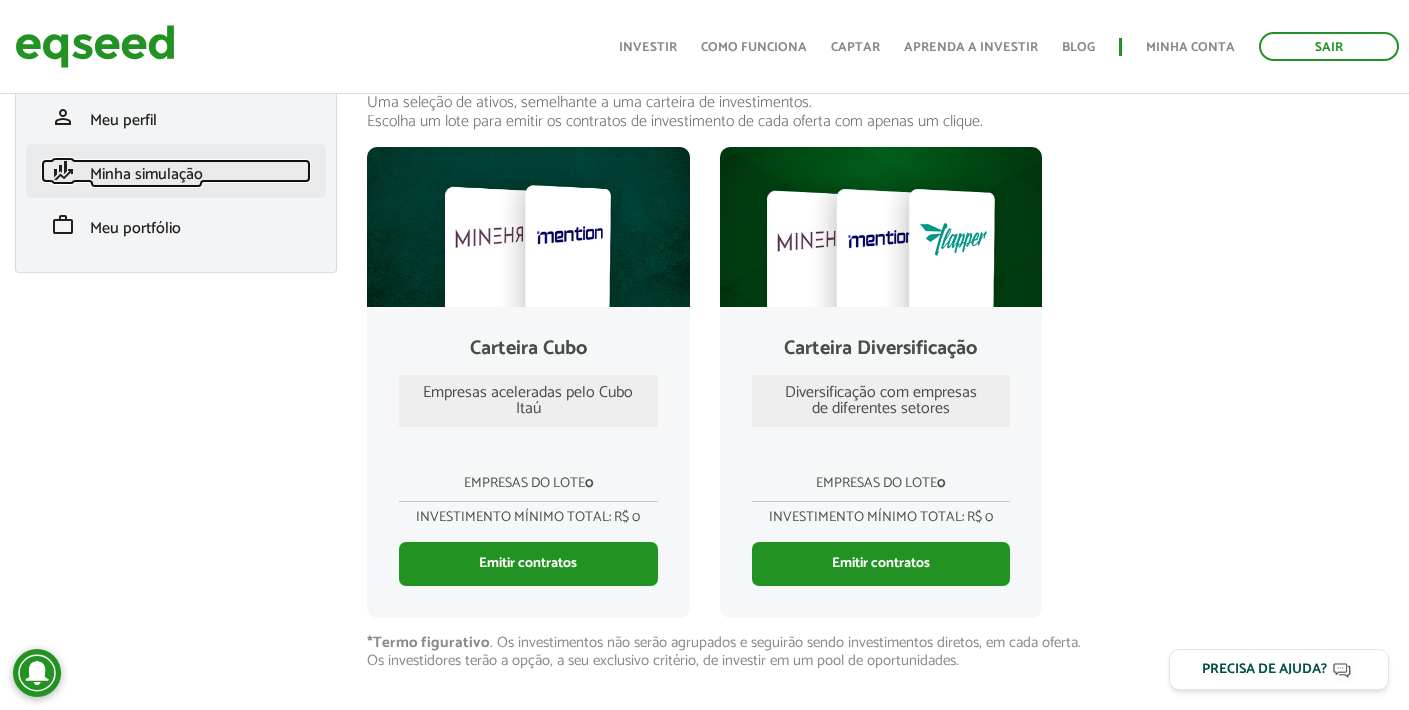 click on "Minha simulação" at bounding box center [146, 174] 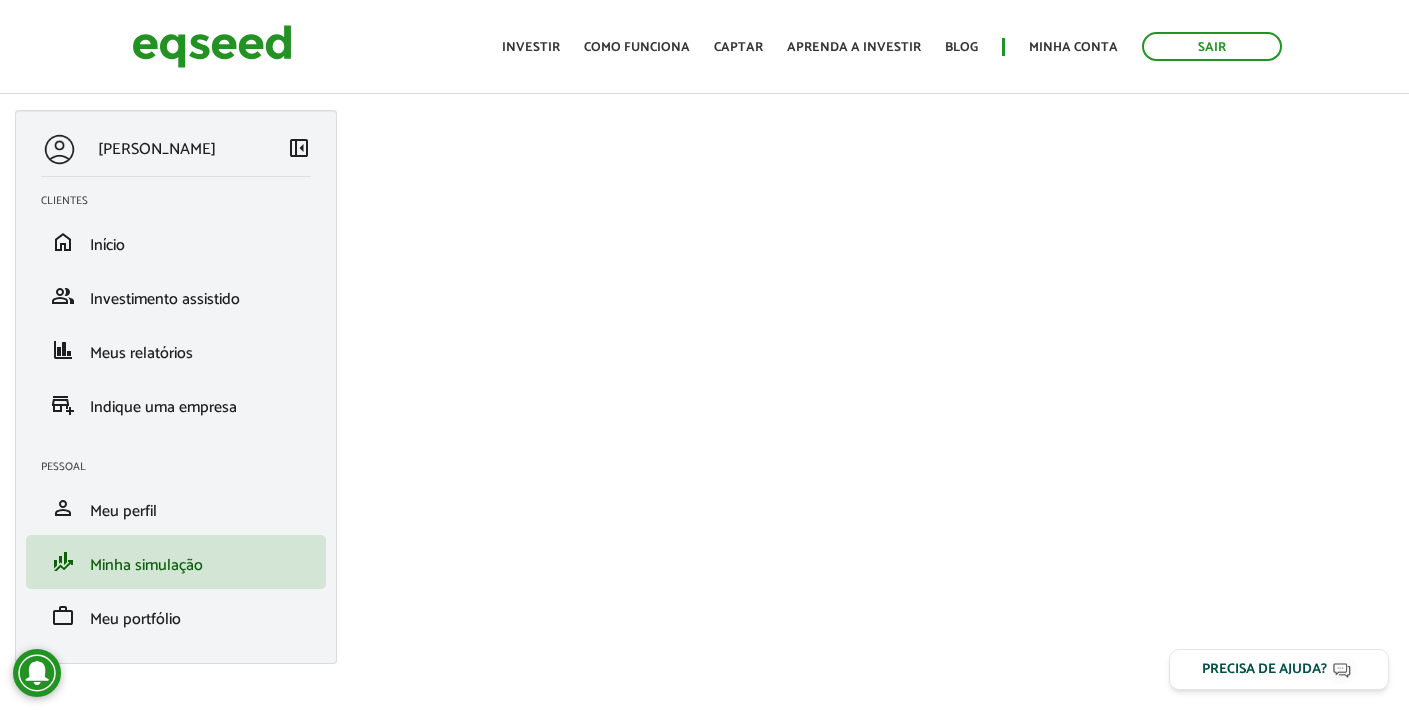 scroll, scrollTop: 14, scrollLeft: 0, axis: vertical 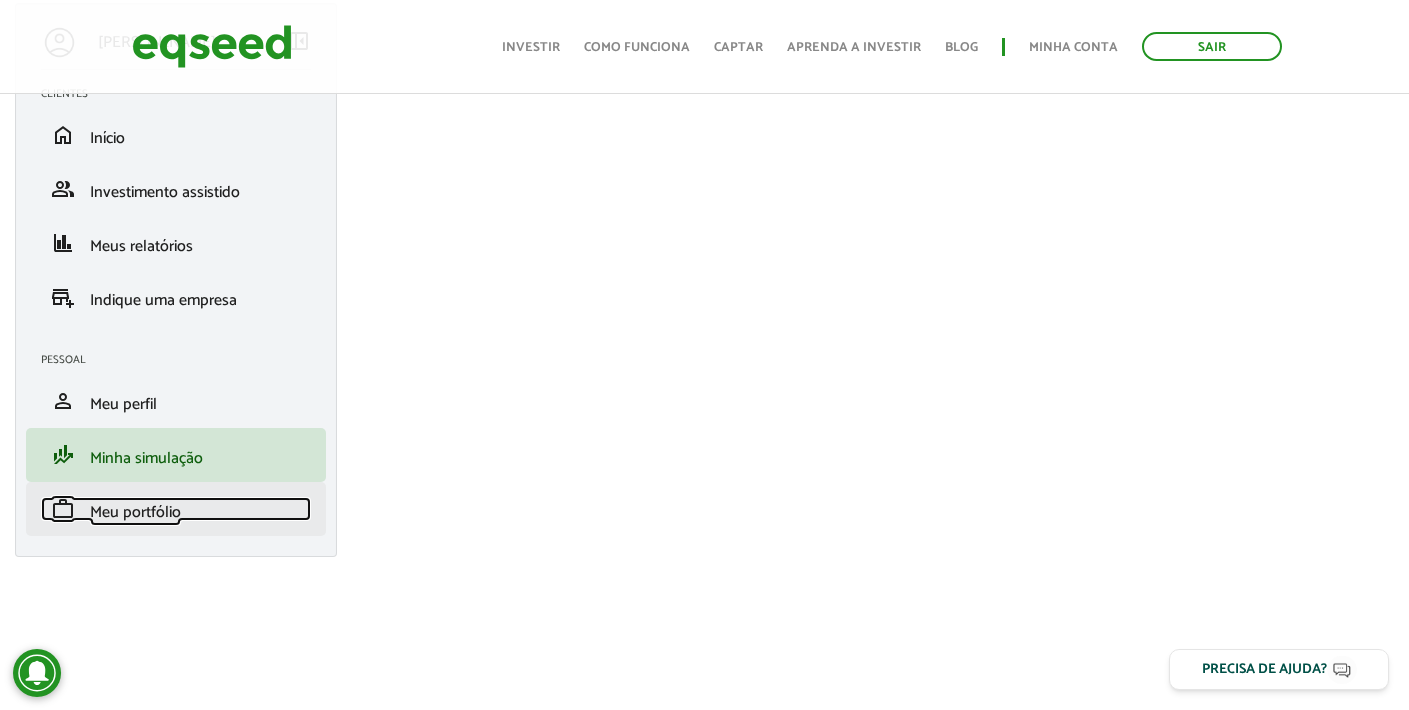click on "Meu portfólio" at bounding box center [135, 512] 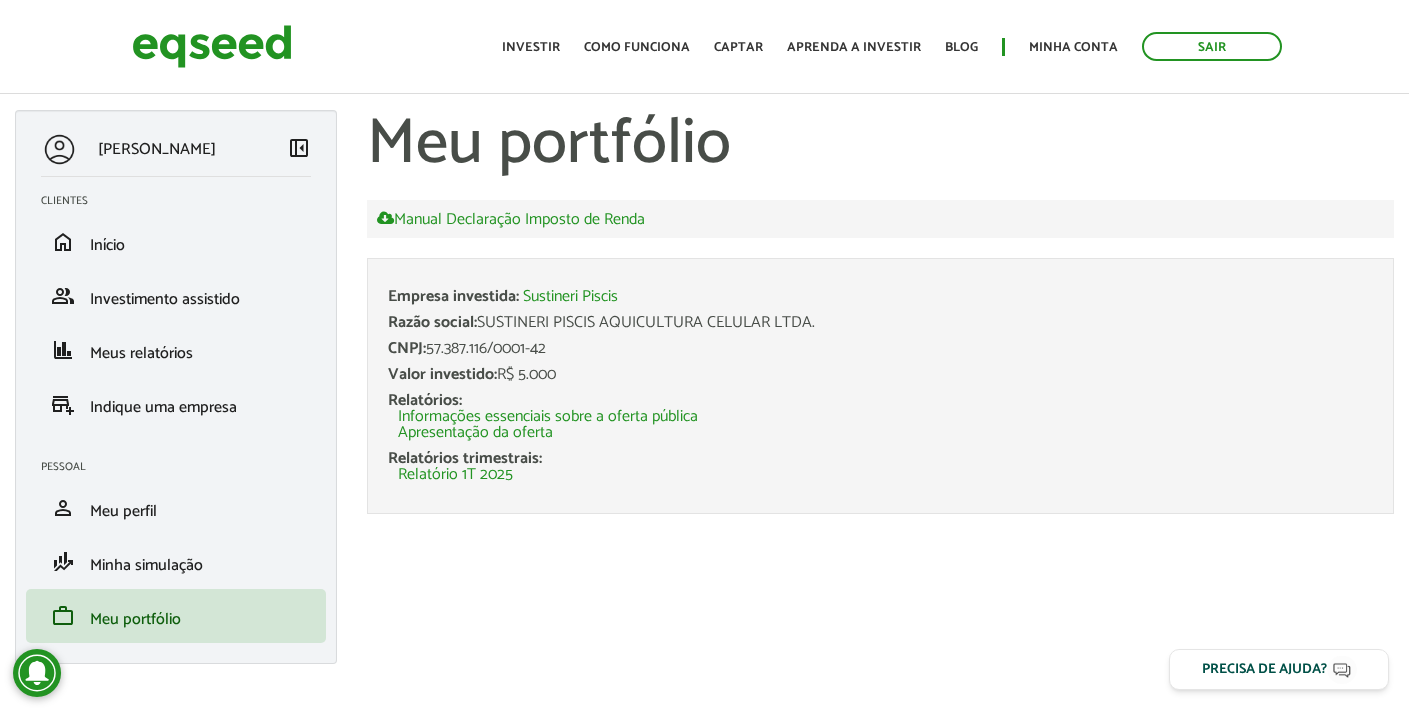scroll, scrollTop: 14, scrollLeft: 0, axis: vertical 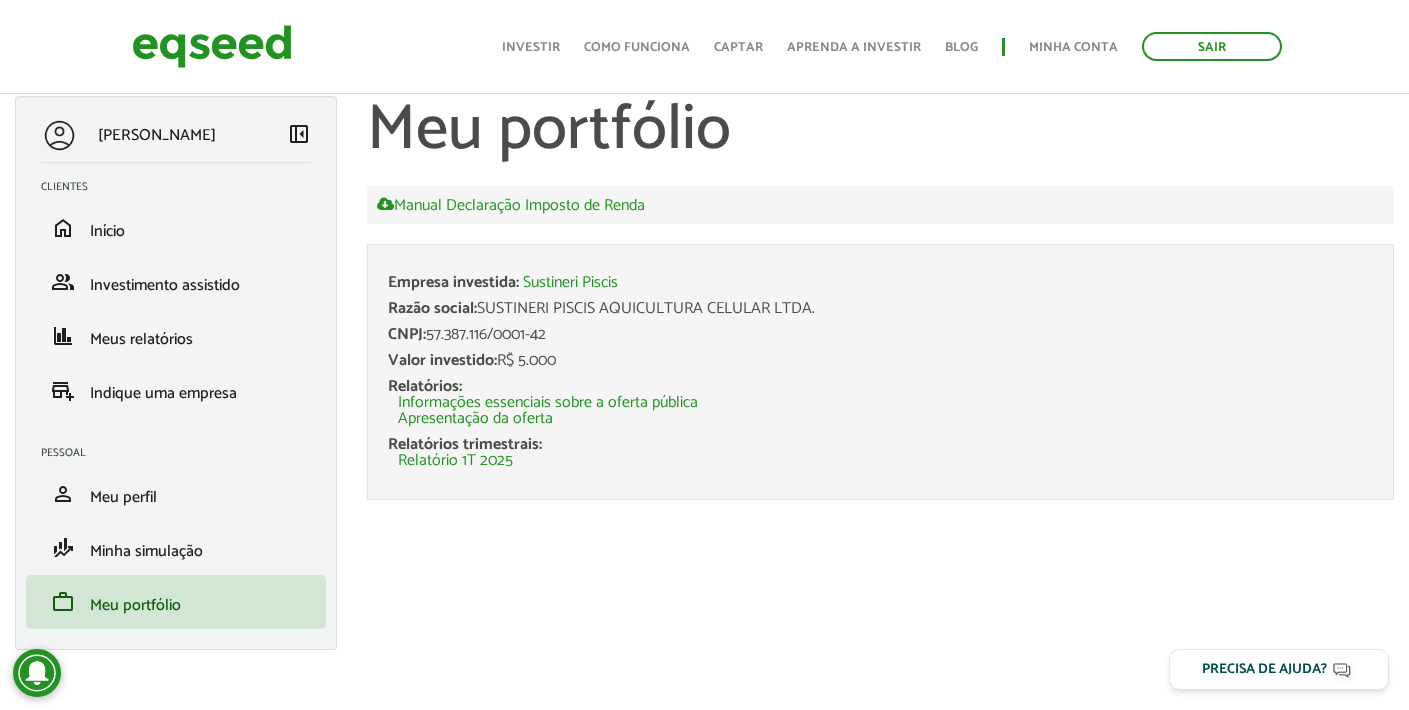 click on "Fabio Augusto Pereira
left_panel_close
Clientes
home Início
group Investimento assistido
finance Meus relatórios
add_business Indique uma empresa
Pessoal
person Meu perfil
finance_mode Minha simulação
work Meu portfólio
Meu portfólio
Manual Declaração Imposto de Renda Empresa investida:   Sustineri Piscis Razão social:  SUSTINERI PISCIS AQUICULTURA CELULAR LTDA. CNPJ:  57.387.116/0001-42 Valor investido:  R$ 5.000 Relatórios: Informações essenciais sobre a oferta pública Apresentação da oferta Relatórios trimestrais: Relatório 1T 2025" at bounding box center (704, 383) 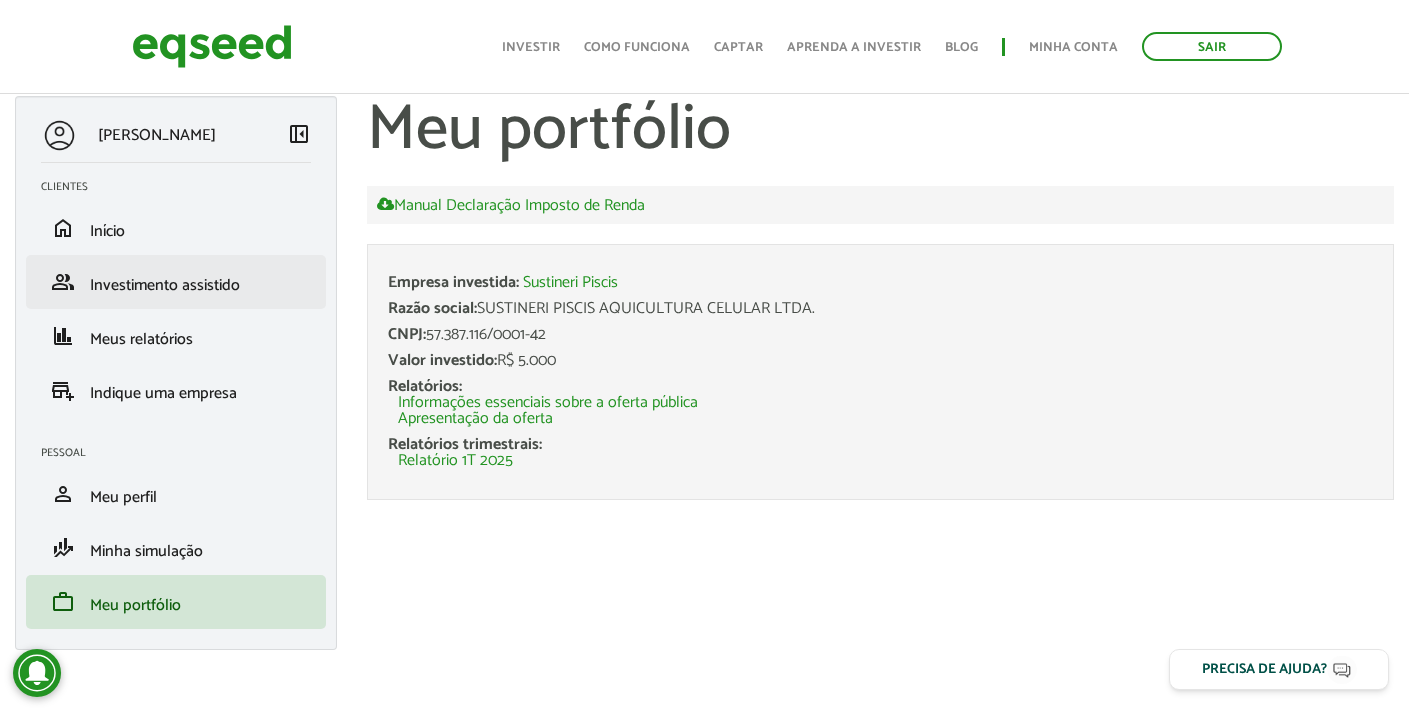 click on "group Investimento assistido" at bounding box center (176, 282) 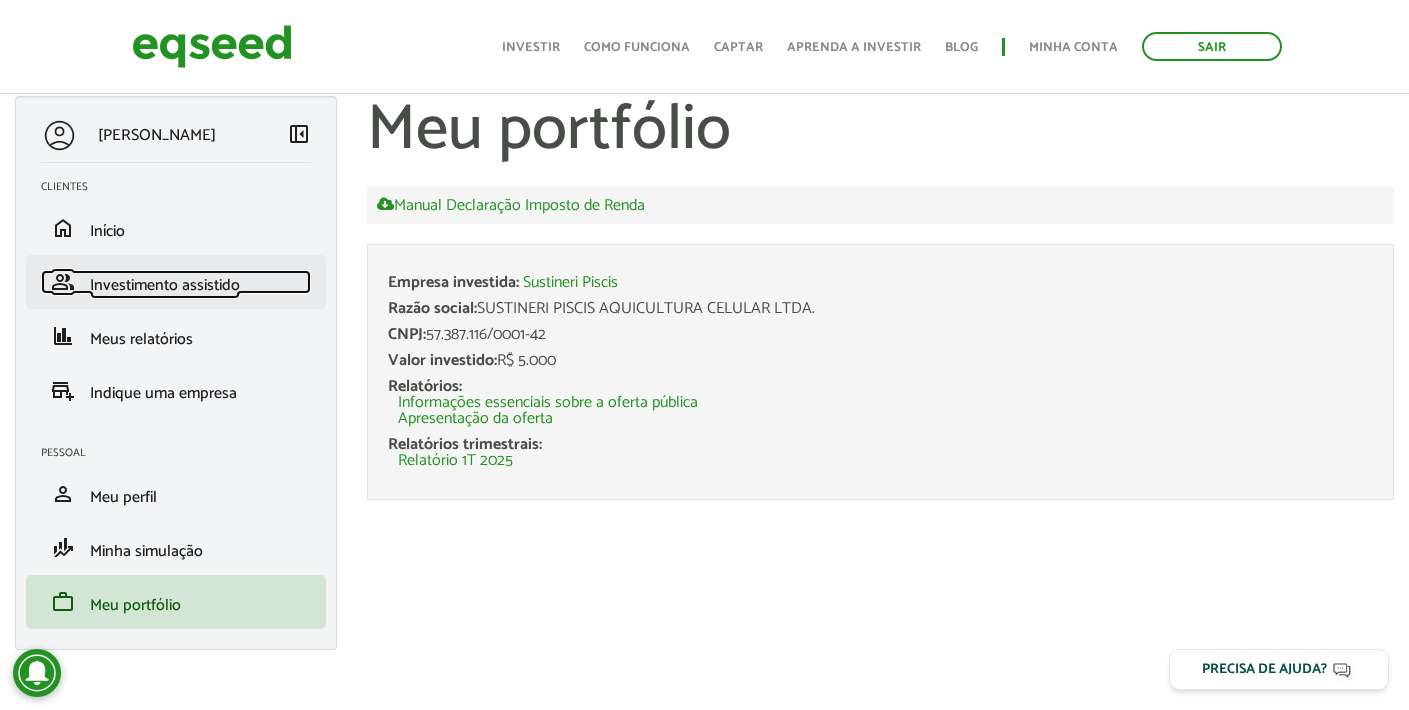 click on "Investimento assistido" at bounding box center [165, 285] 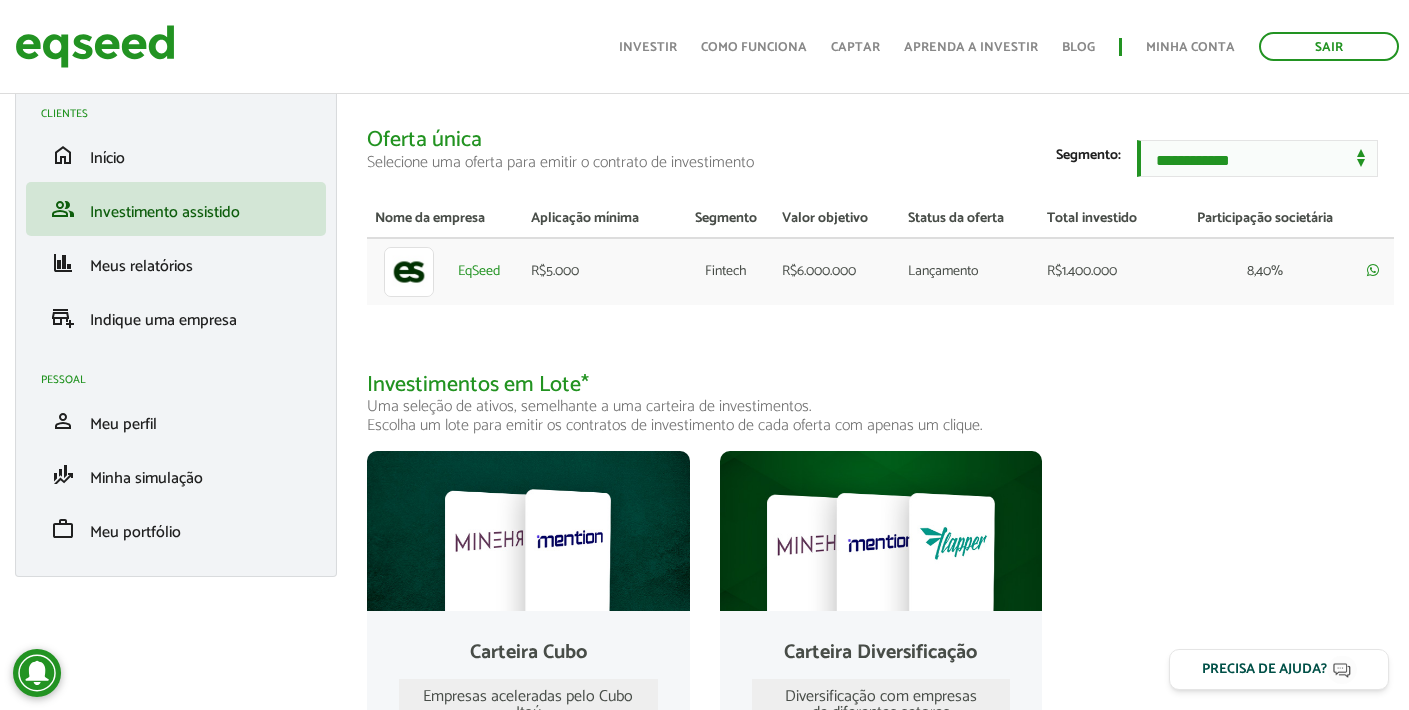 scroll, scrollTop: 0, scrollLeft: 0, axis: both 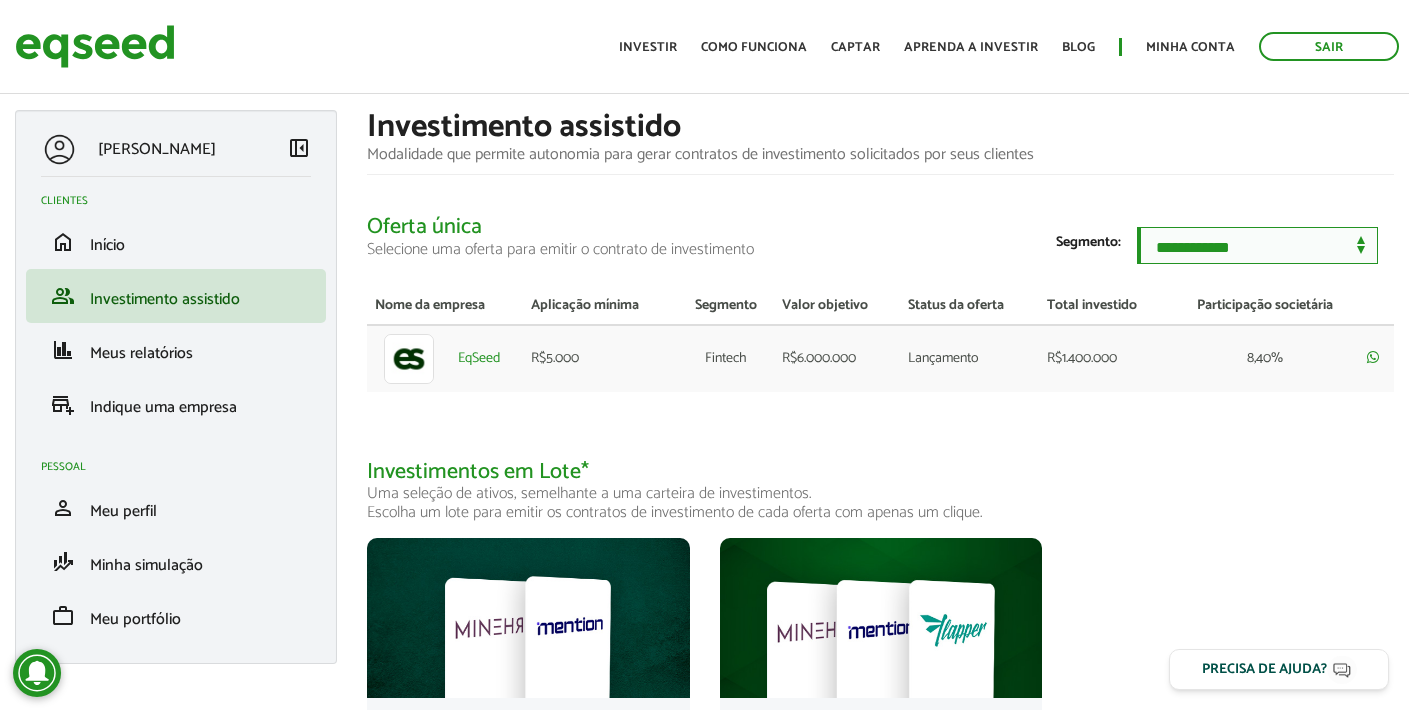 click on "**********" at bounding box center [1257, 245] 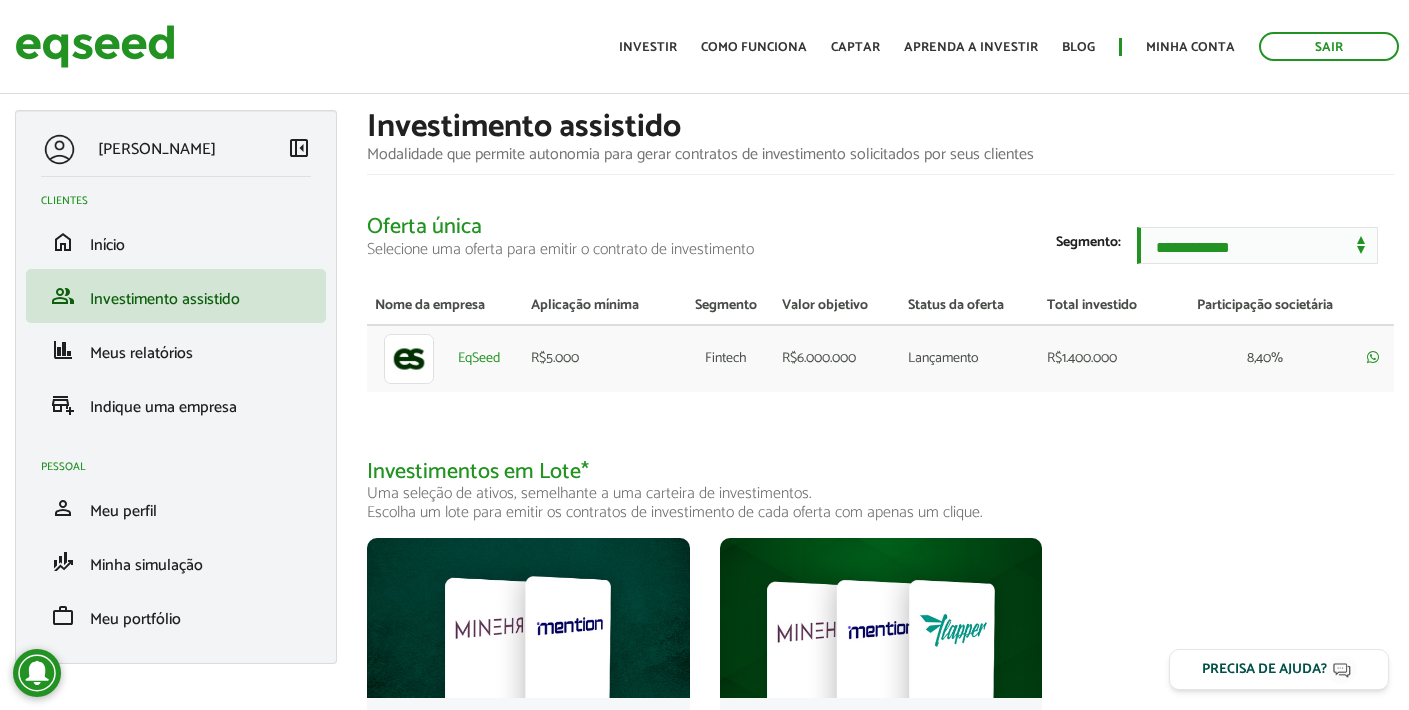 click on "**********" at bounding box center [880, 603] 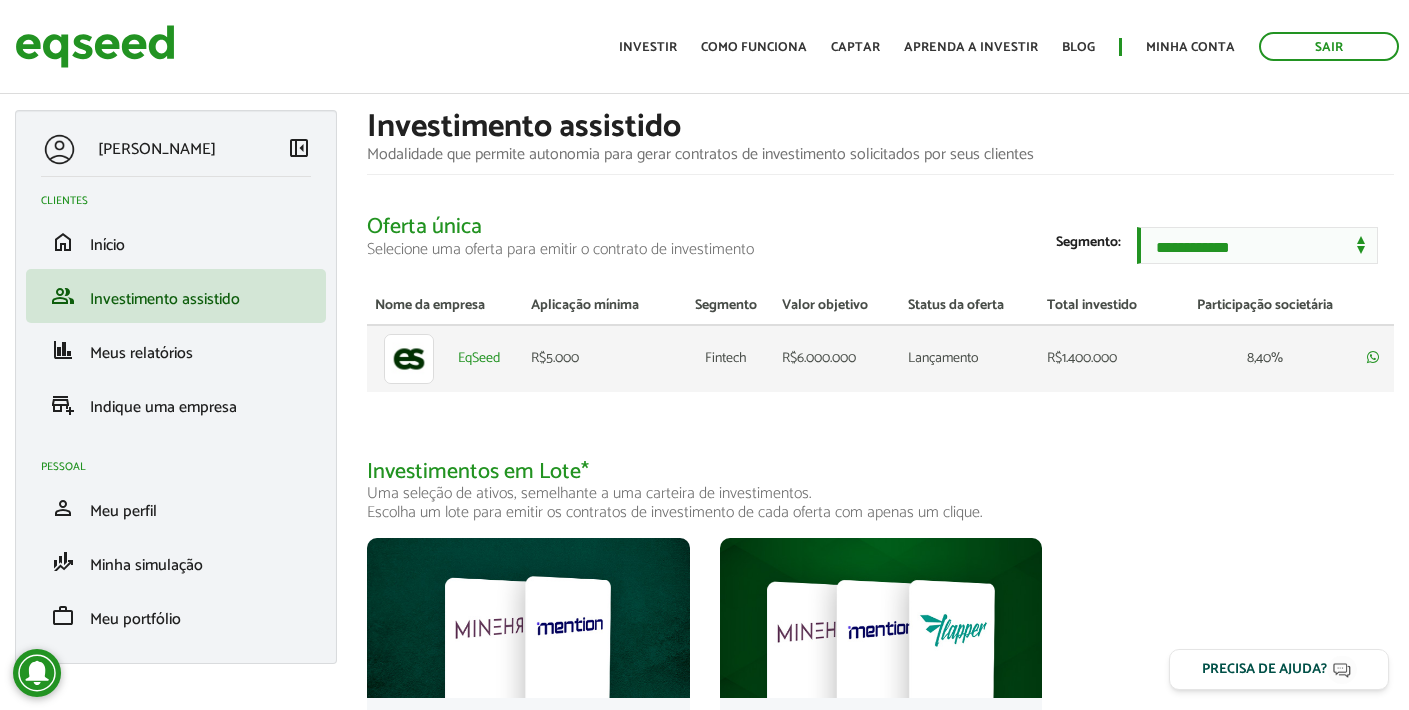 click on "Lançamento" at bounding box center [969, 358] 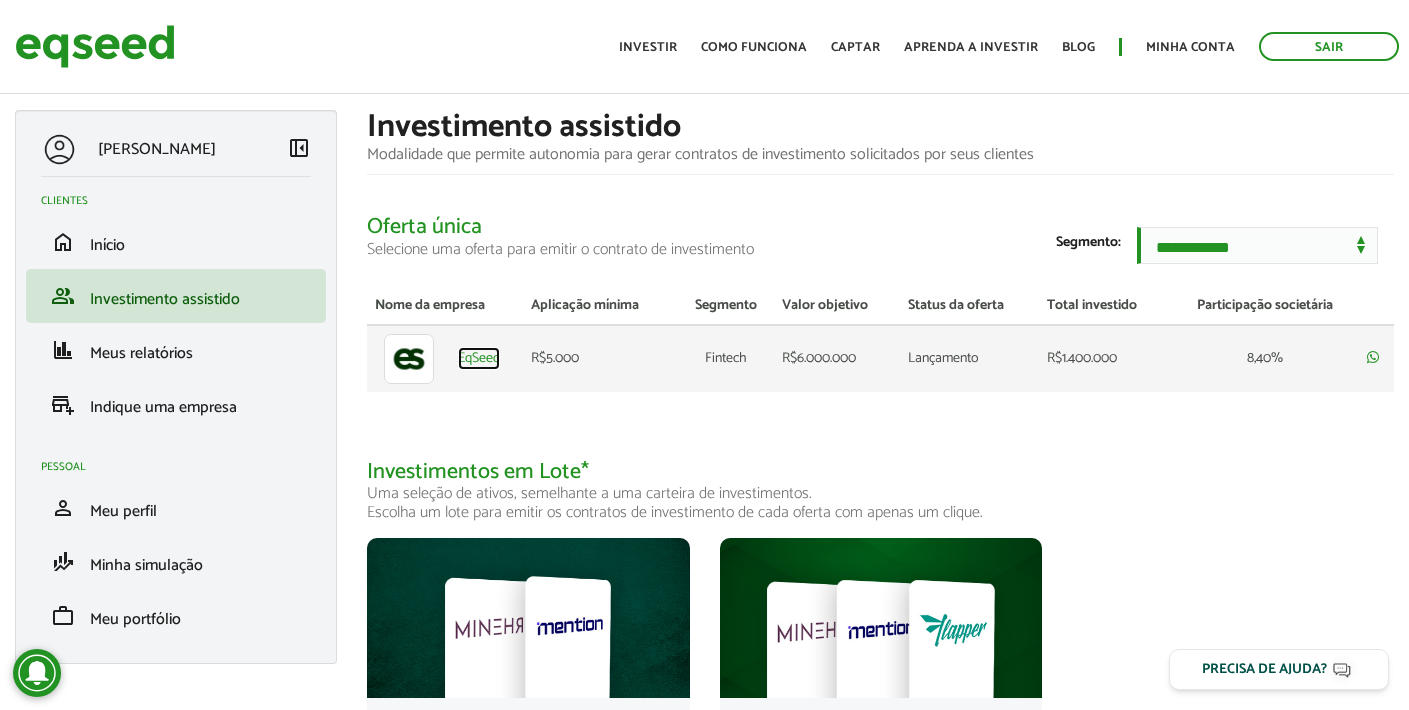 click on "EqSeed" at bounding box center (479, 359) 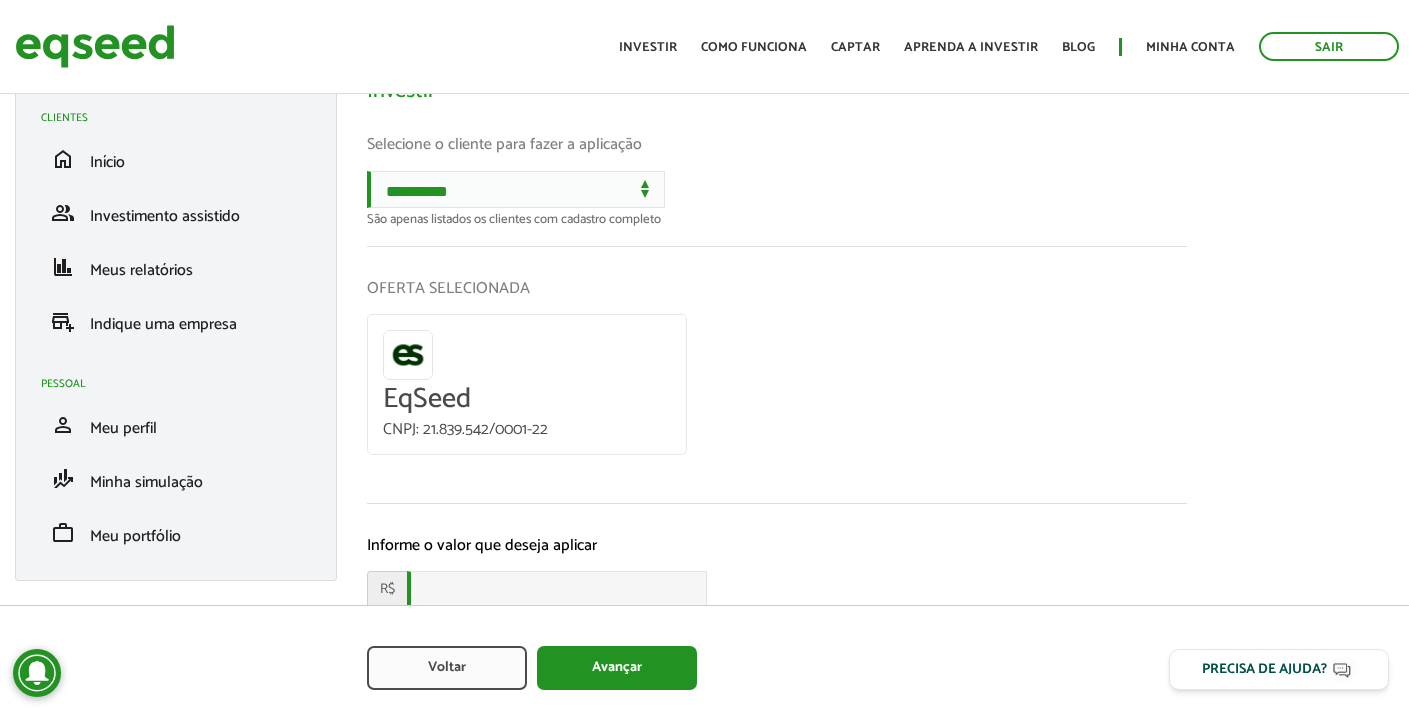 scroll, scrollTop: 0, scrollLeft: 0, axis: both 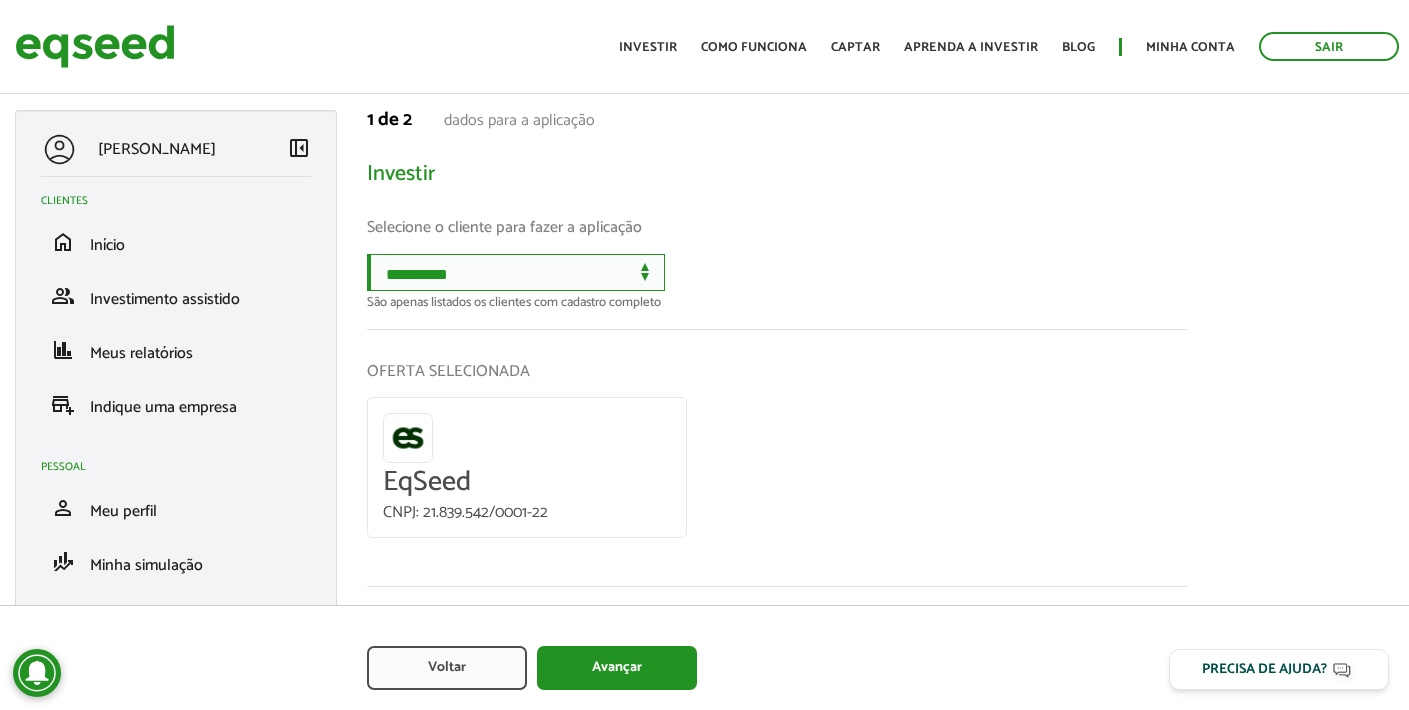 click on "**********" at bounding box center [516, 272] 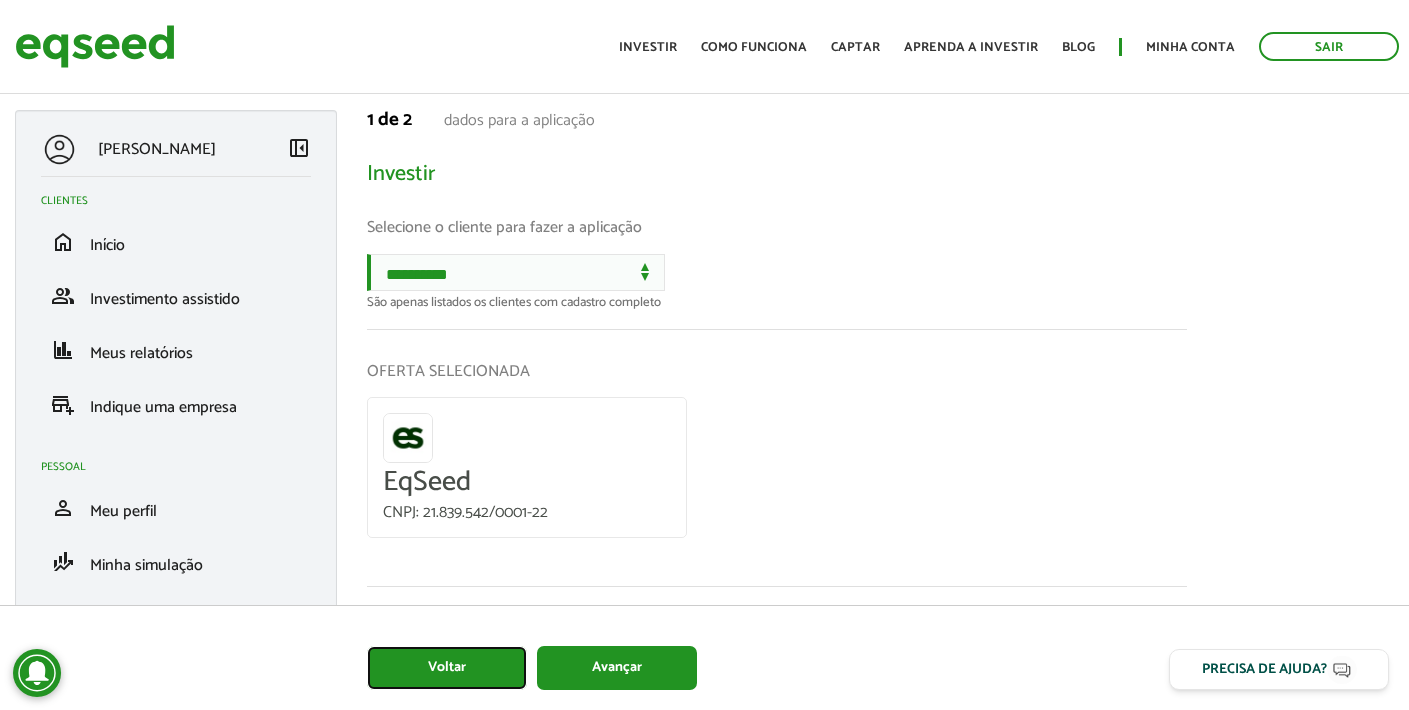 click on "Voltar" at bounding box center (447, 668) 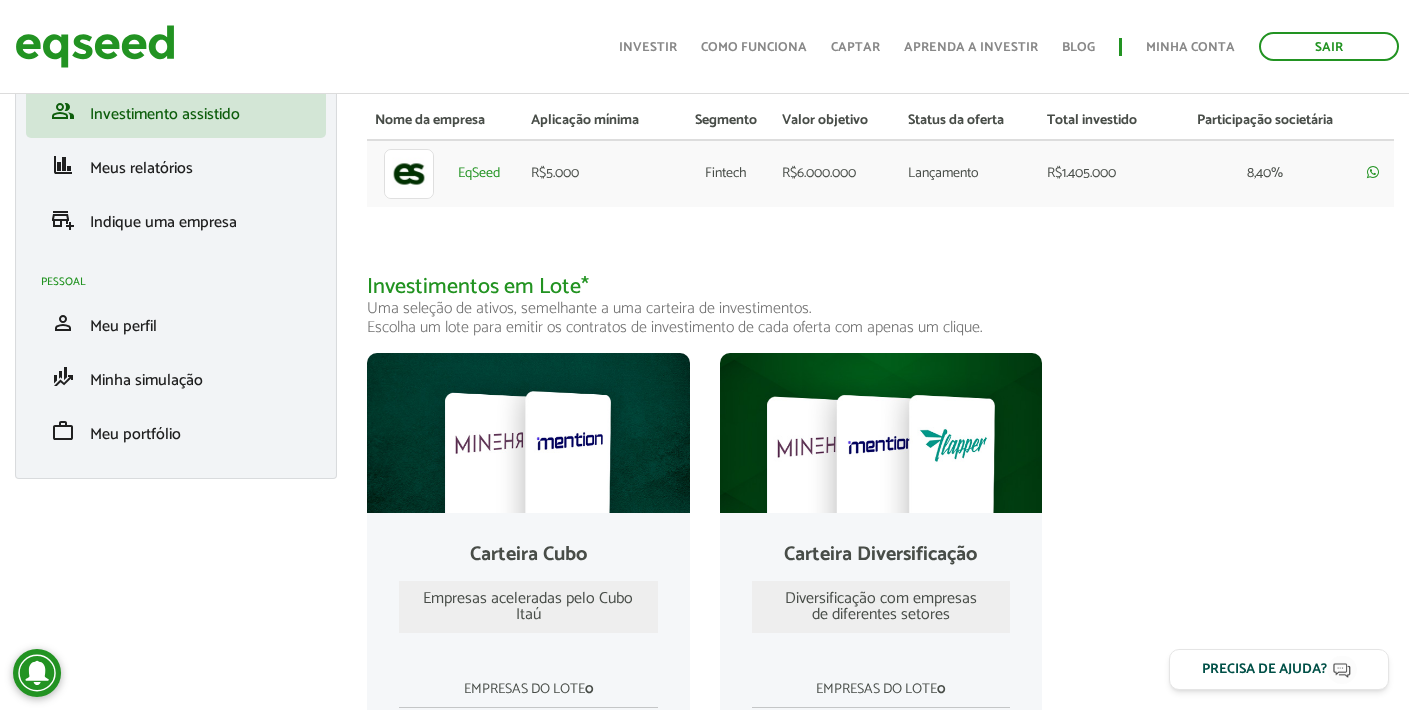 scroll, scrollTop: 0, scrollLeft: 0, axis: both 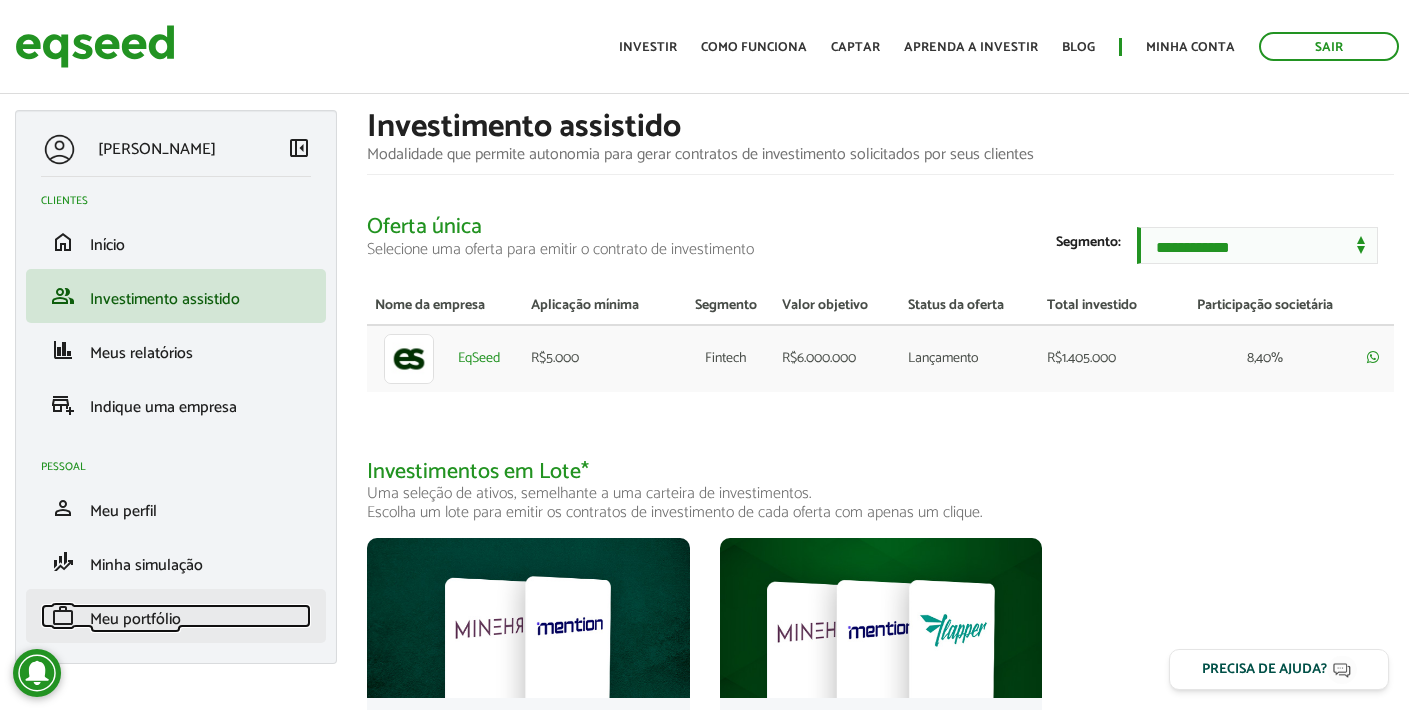 click on "work Meu portfólio" at bounding box center (176, 616) 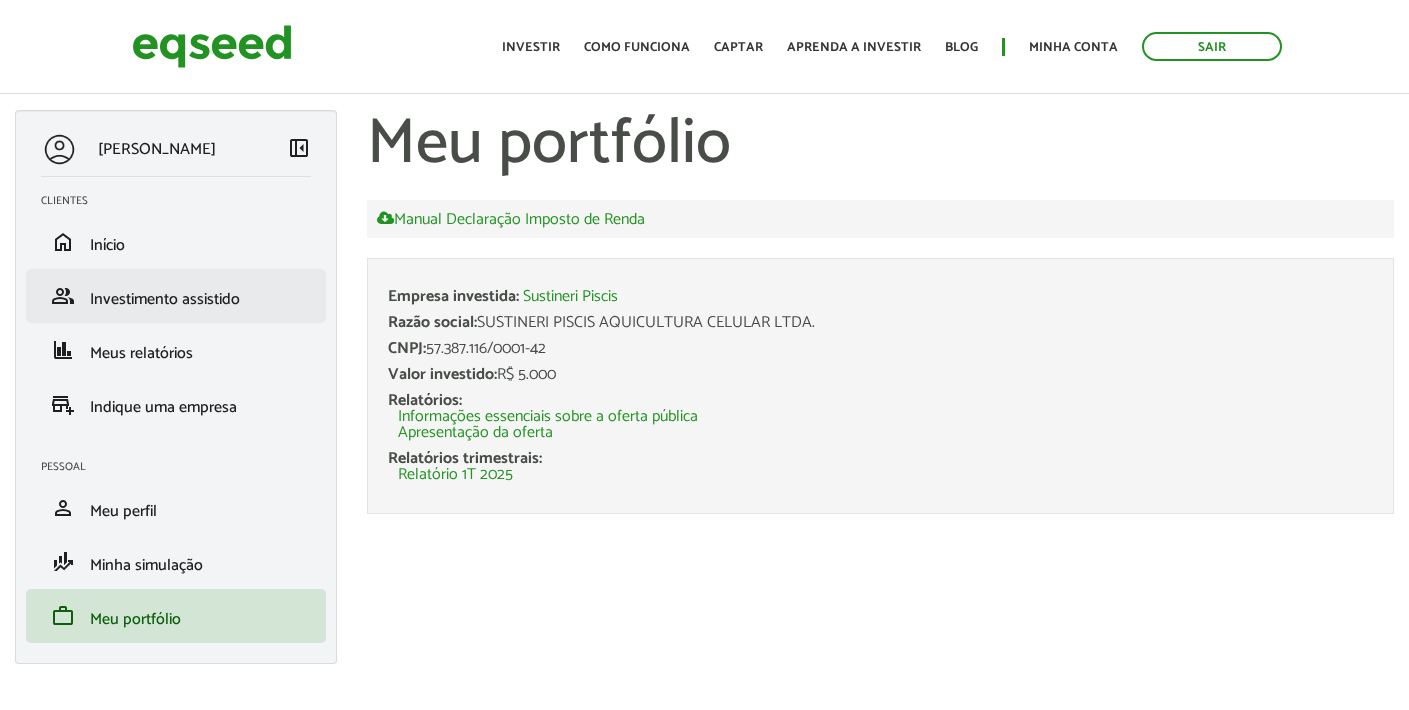 scroll, scrollTop: 0, scrollLeft: 0, axis: both 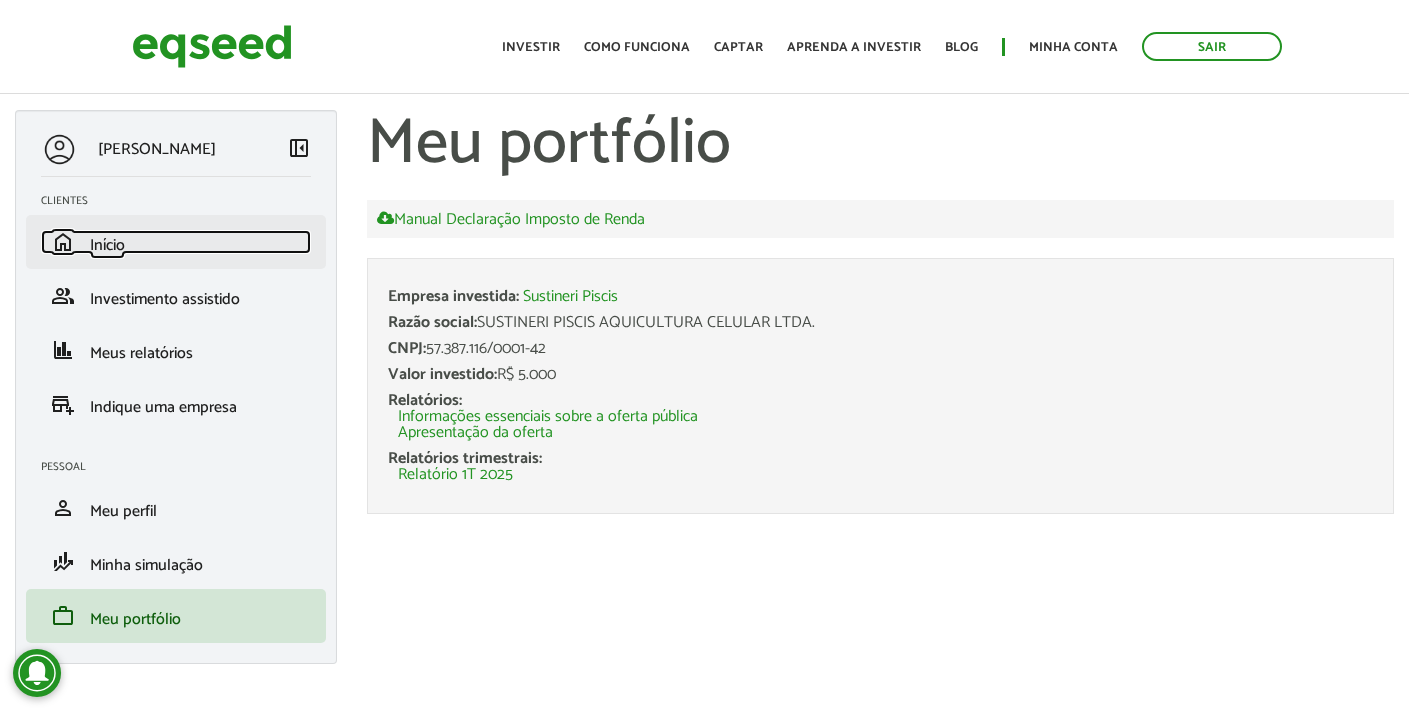 click on "home Início" at bounding box center [176, 242] 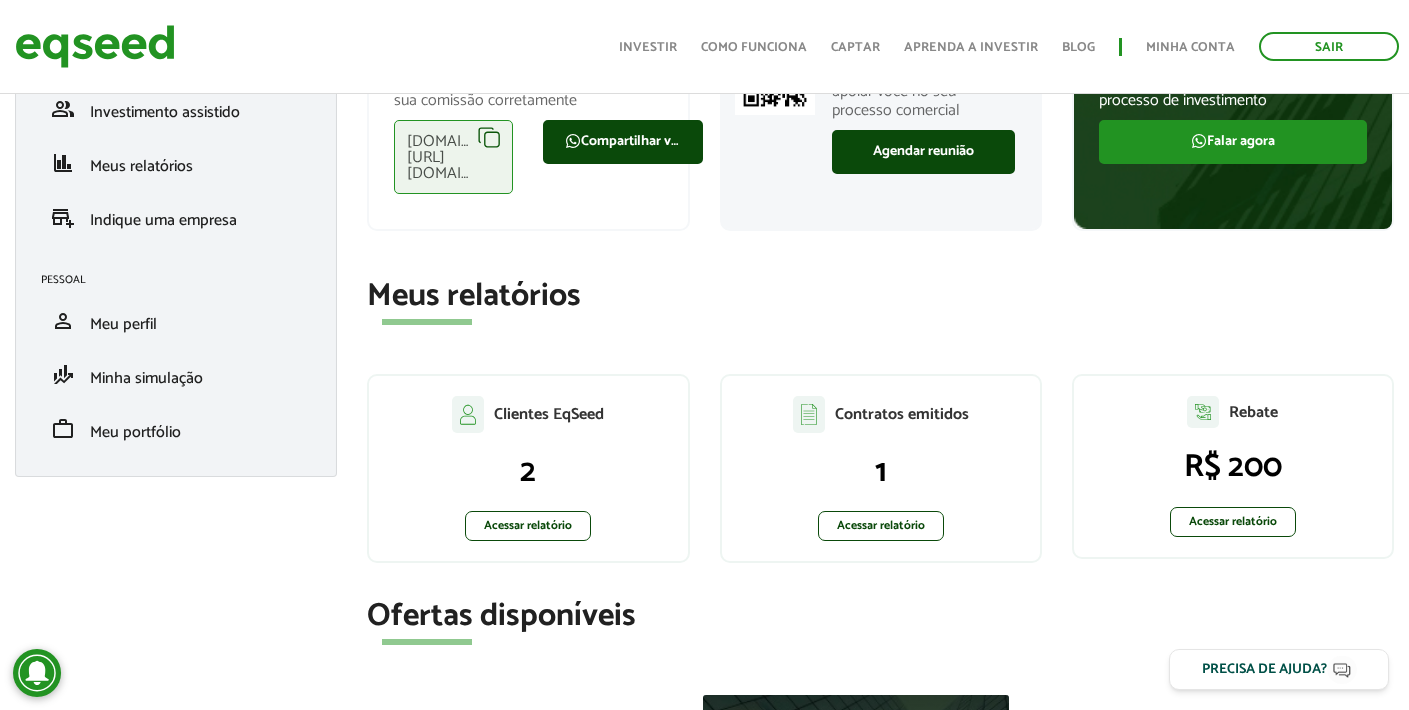 scroll, scrollTop: 239, scrollLeft: 0, axis: vertical 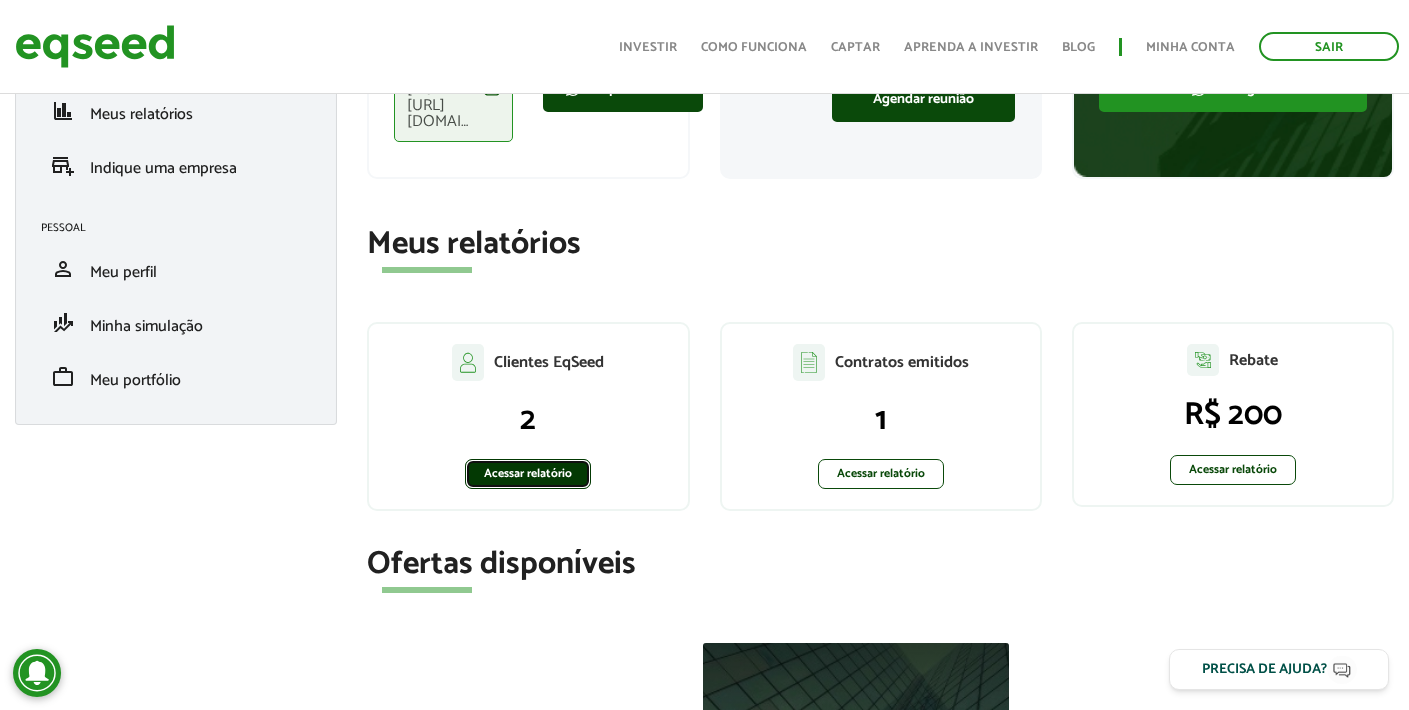 click on "Acessar relatório" at bounding box center [528, 474] 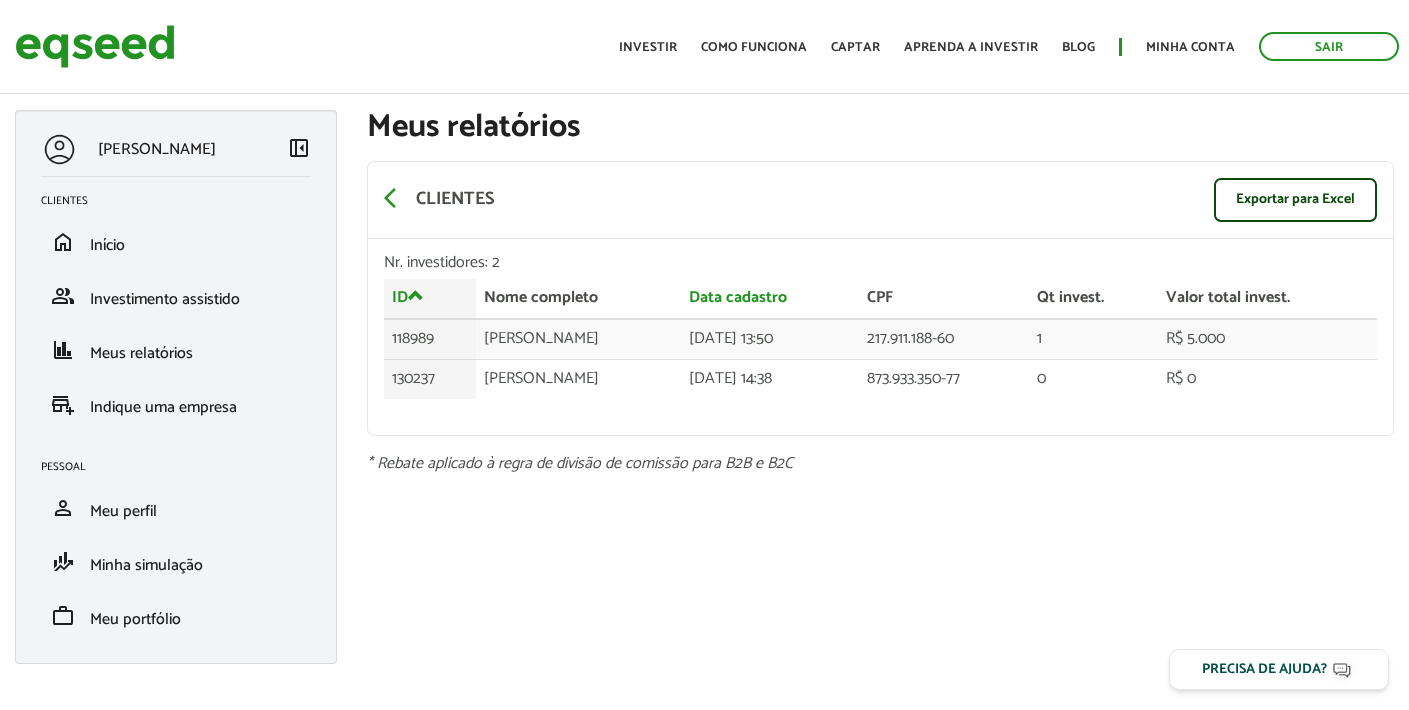 scroll, scrollTop: 0, scrollLeft: 0, axis: both 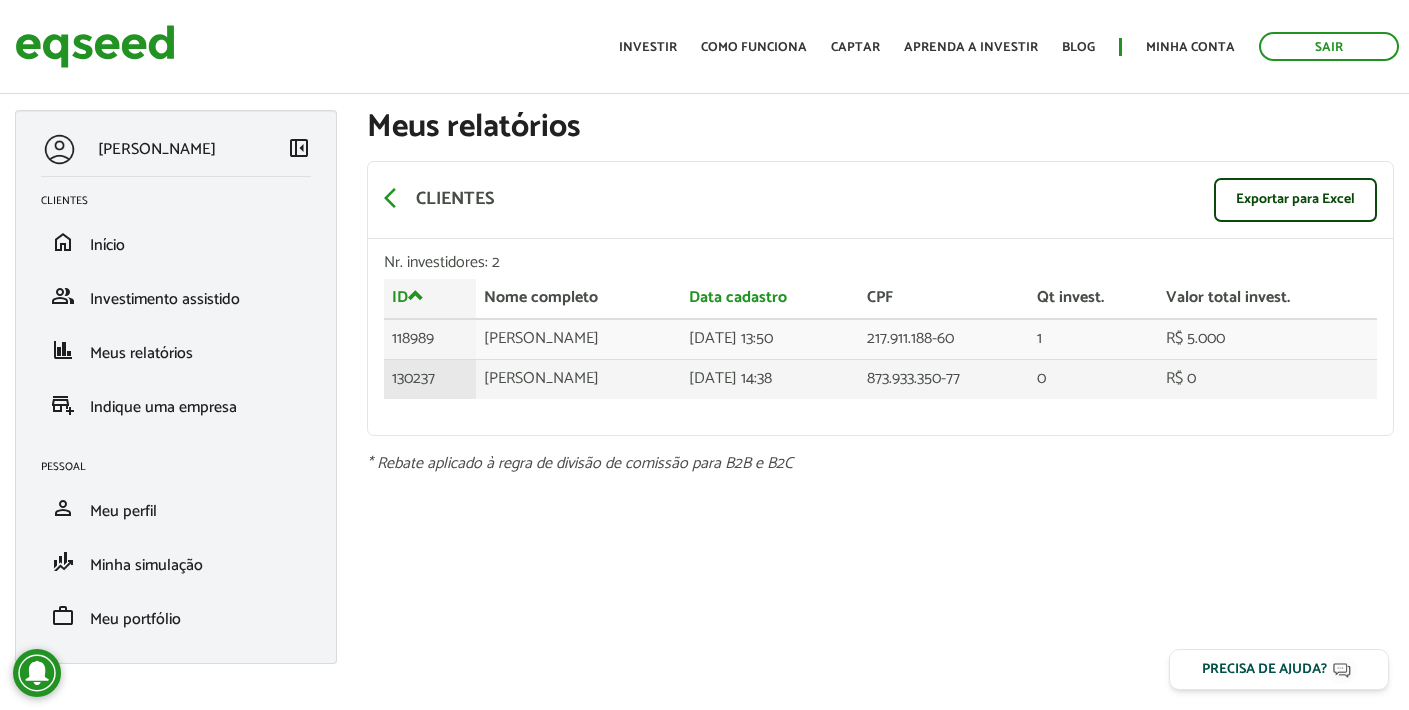 click on "130237" at bounding box center (430, 378) 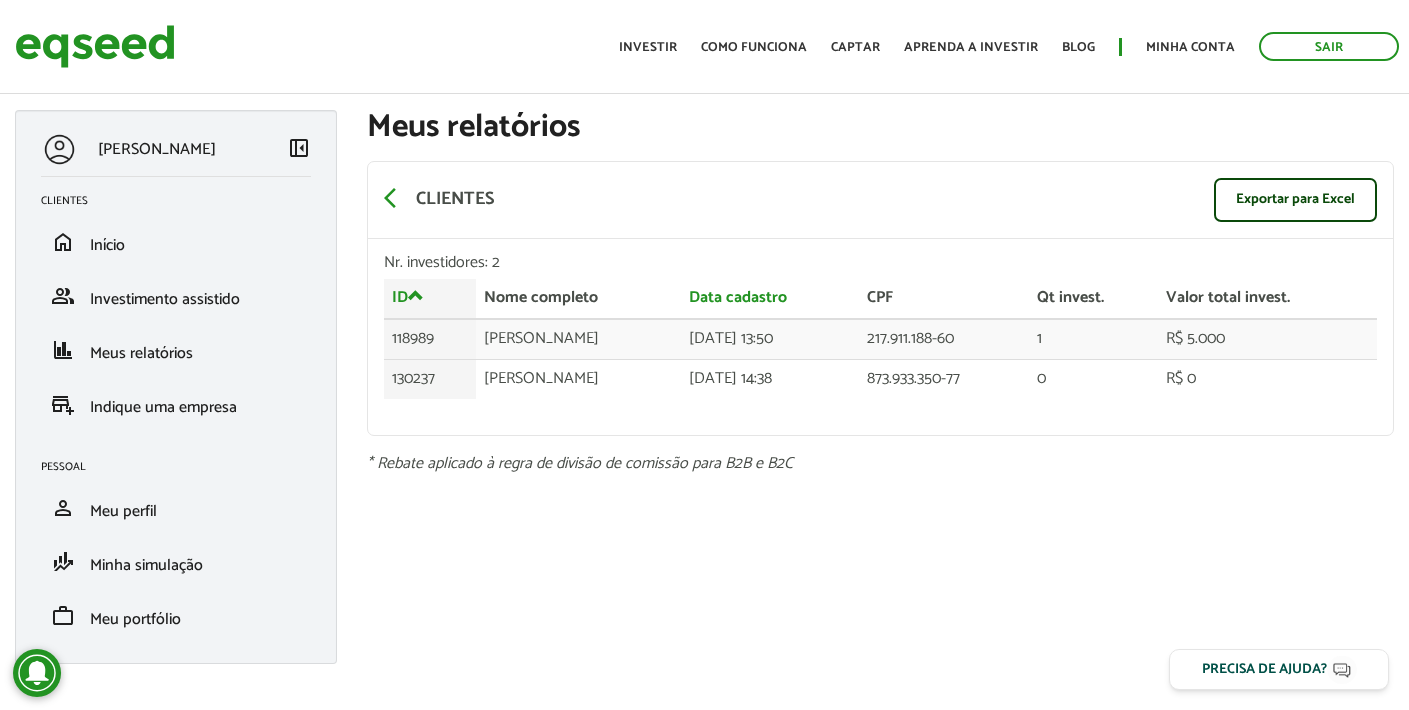 click on "Fabio Augusto Pereira
left_panel_close
Clientes
home Início
group Investimento assistido
finance Meus relatórios
add_business Indique uma empresa
Pessoal
person Meu perfil
finance_mode Minha simulação
work Meu portfólio
Meus relatórios
arrow_back_ios   Clientes Exportar para Excel Nr. investidores: 2
ID
Nome completo Data cadastro CPF Qt invest. Valor total invest.
ID
Nome completo Data cadastro CPF Qt invest. Valor total invest.
118989 Fabio Augusto Pereira 02/05/2024 - 13:50 217.911.188-60 1 R$ 5.000
130237 Vinícius Araujo Masiero 873.933.350-77" at bounding box center (704, 397) 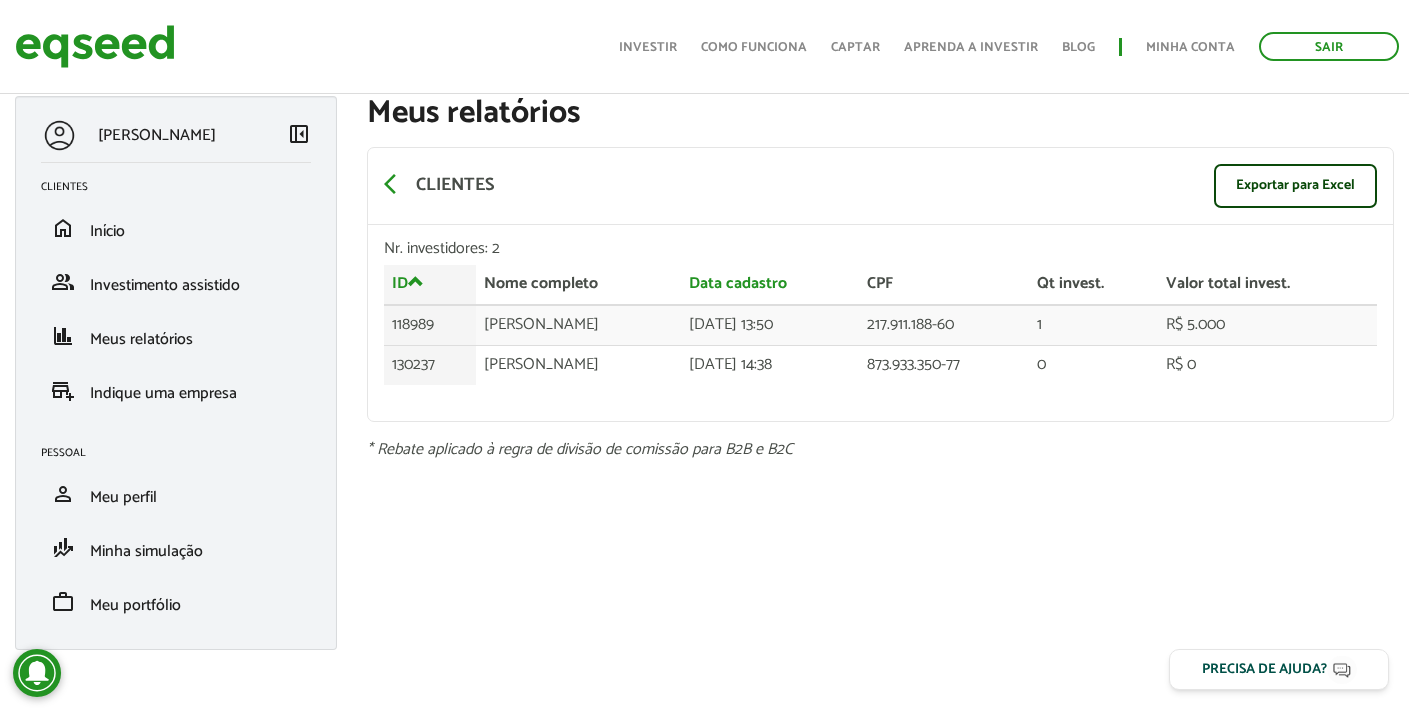 scroll, scrollTop: 0, scrollLeft: 0, axis: both 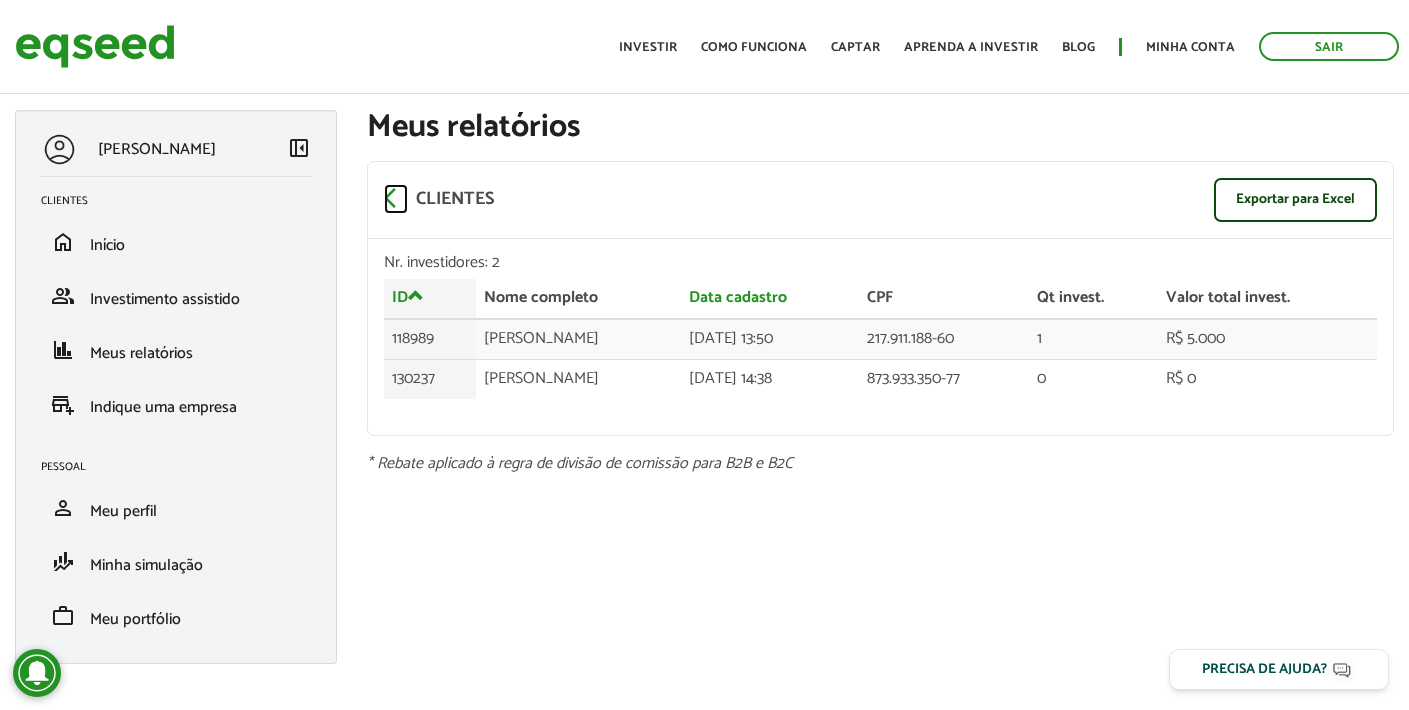 click on "arrow_back_ios" at bounding box center [396, 198] 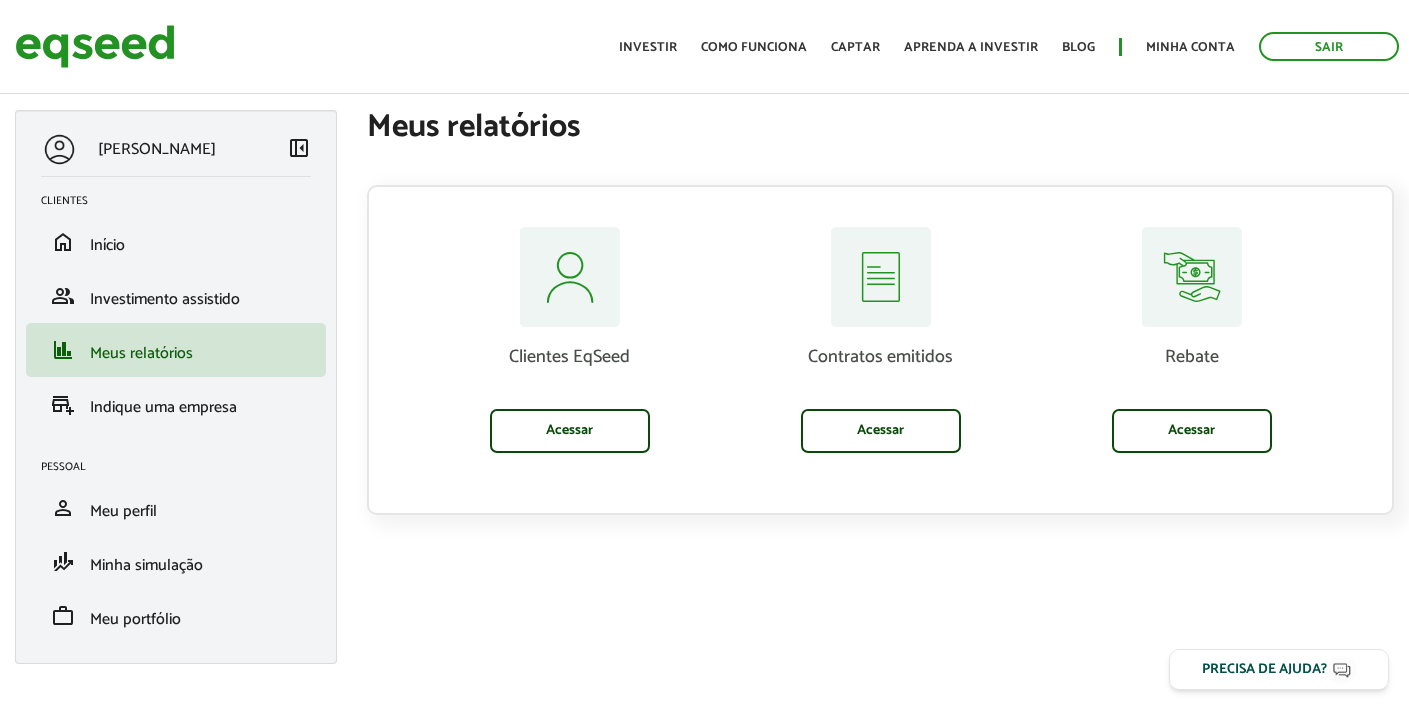 scroll, scrollTop: 0, scrollLeft: 0, axis: both 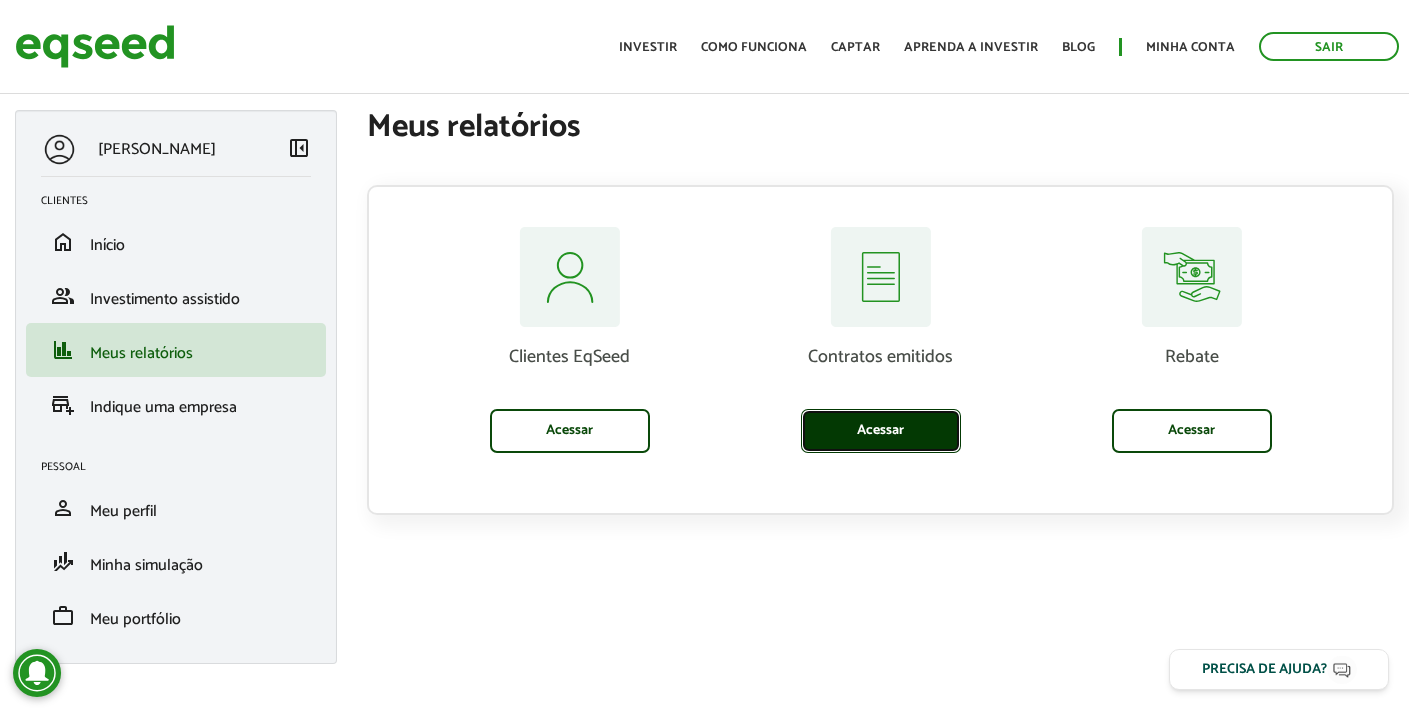 click on "Acessar" at bounding box center [881, 431] 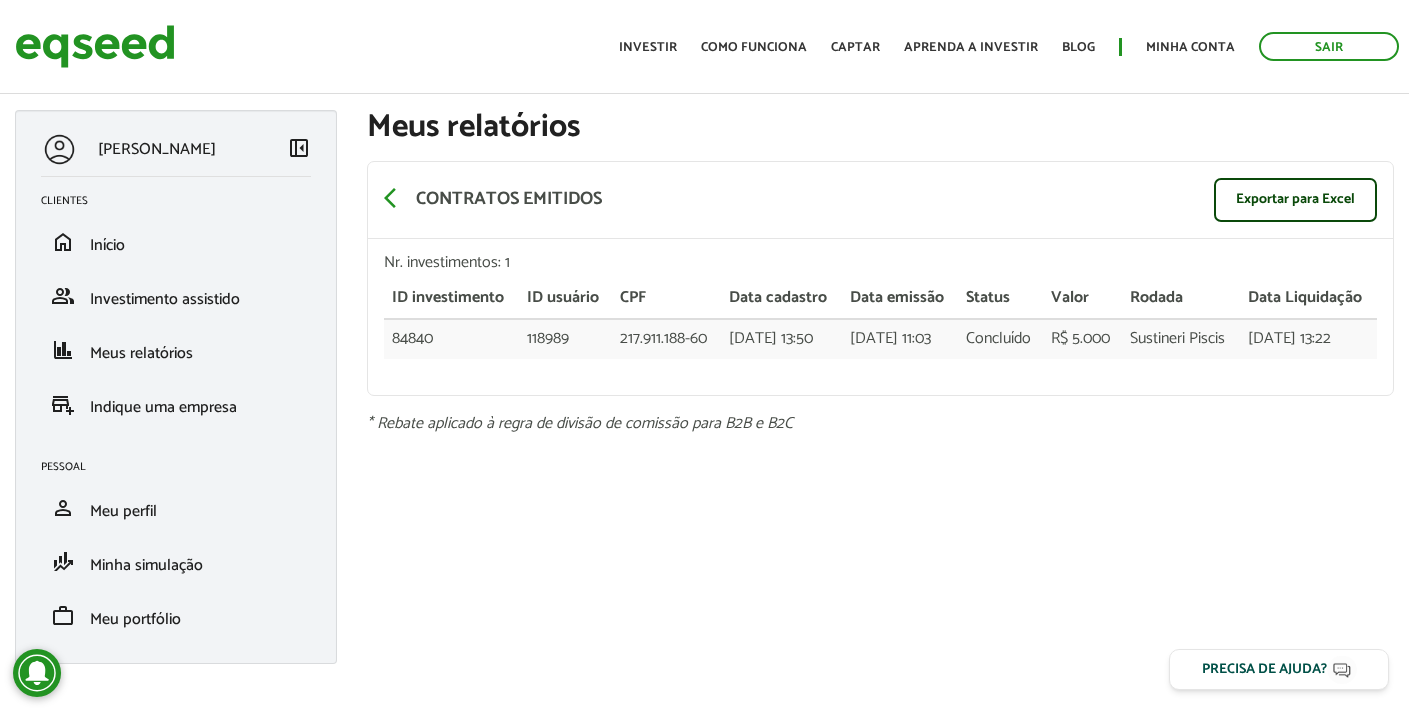 scroll, scrollTop: 14, scrollLeft: 0, axis: vertical 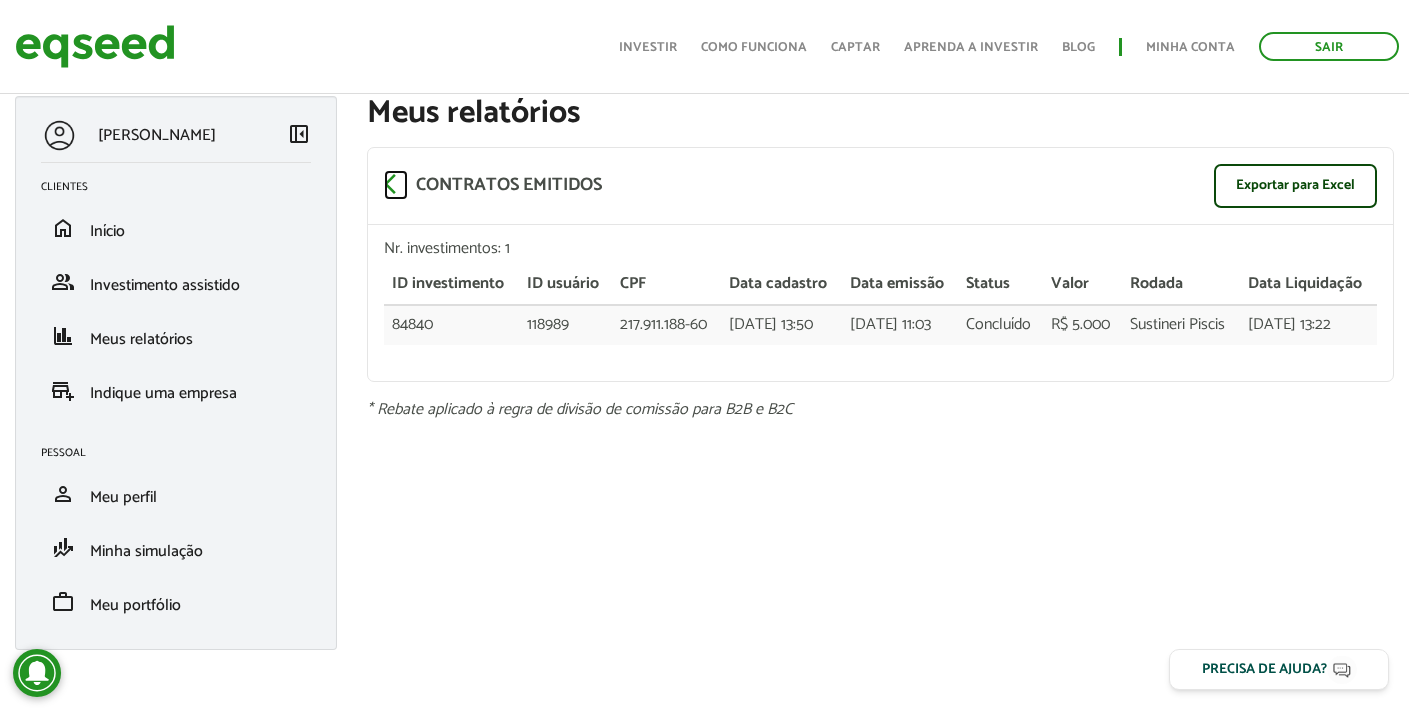 click on "arrow_back_ios" at bounding box center (396, 184) 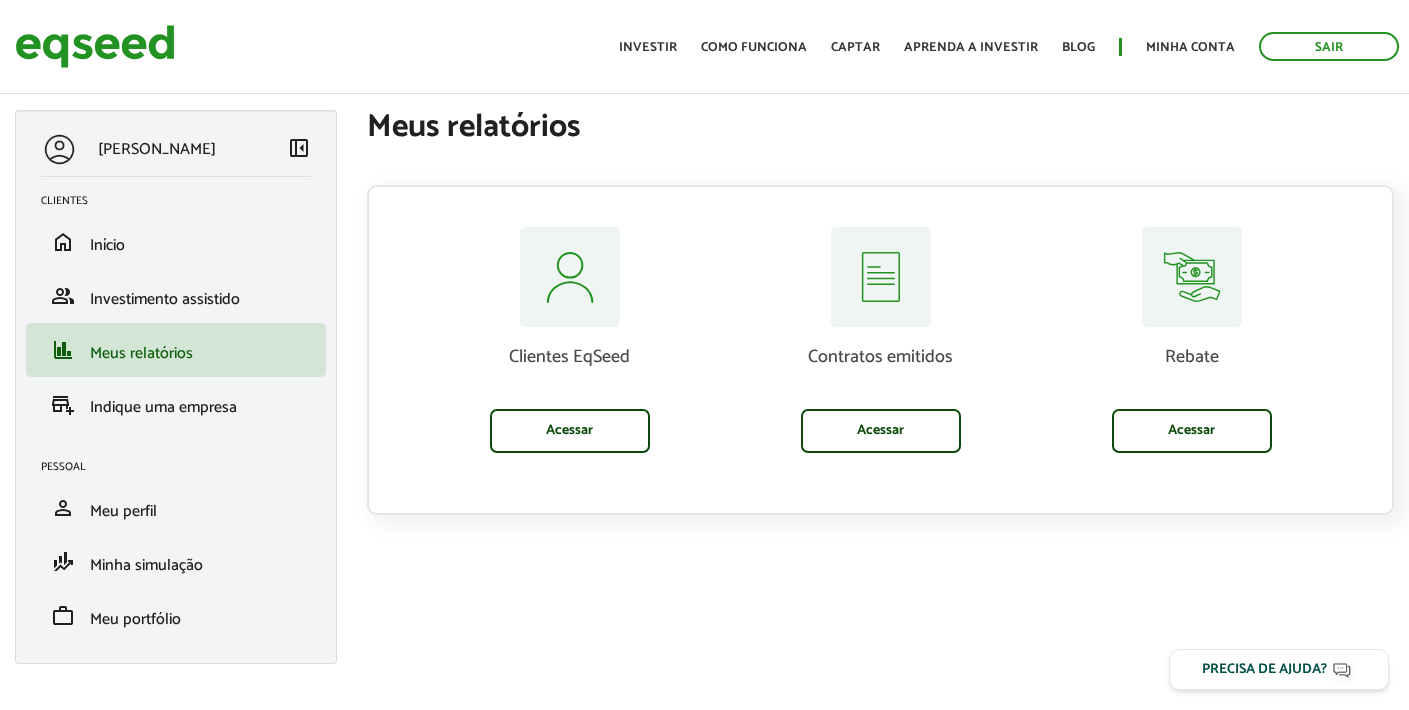 scroll, scrollTop: 0, scrollLeft: 0, axis: both 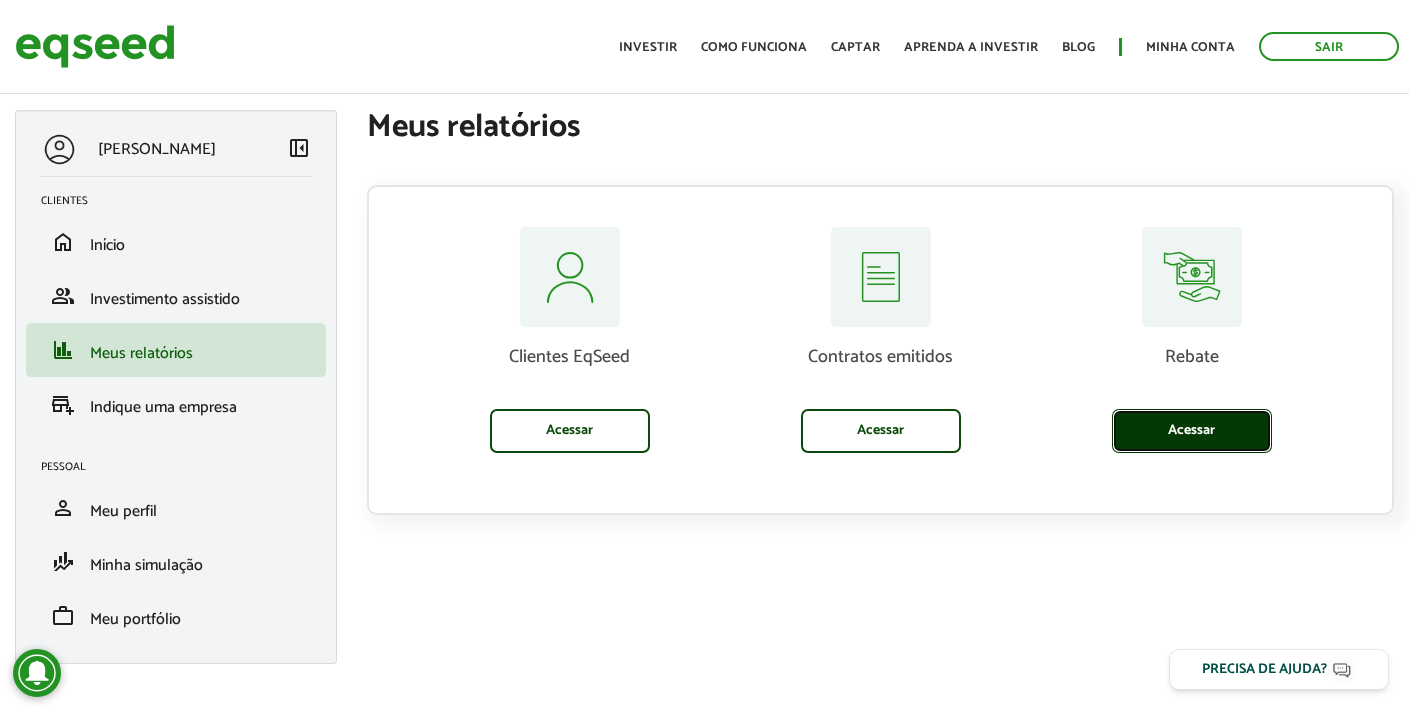 click on "Acessar" at bounding box center (1192, 431) 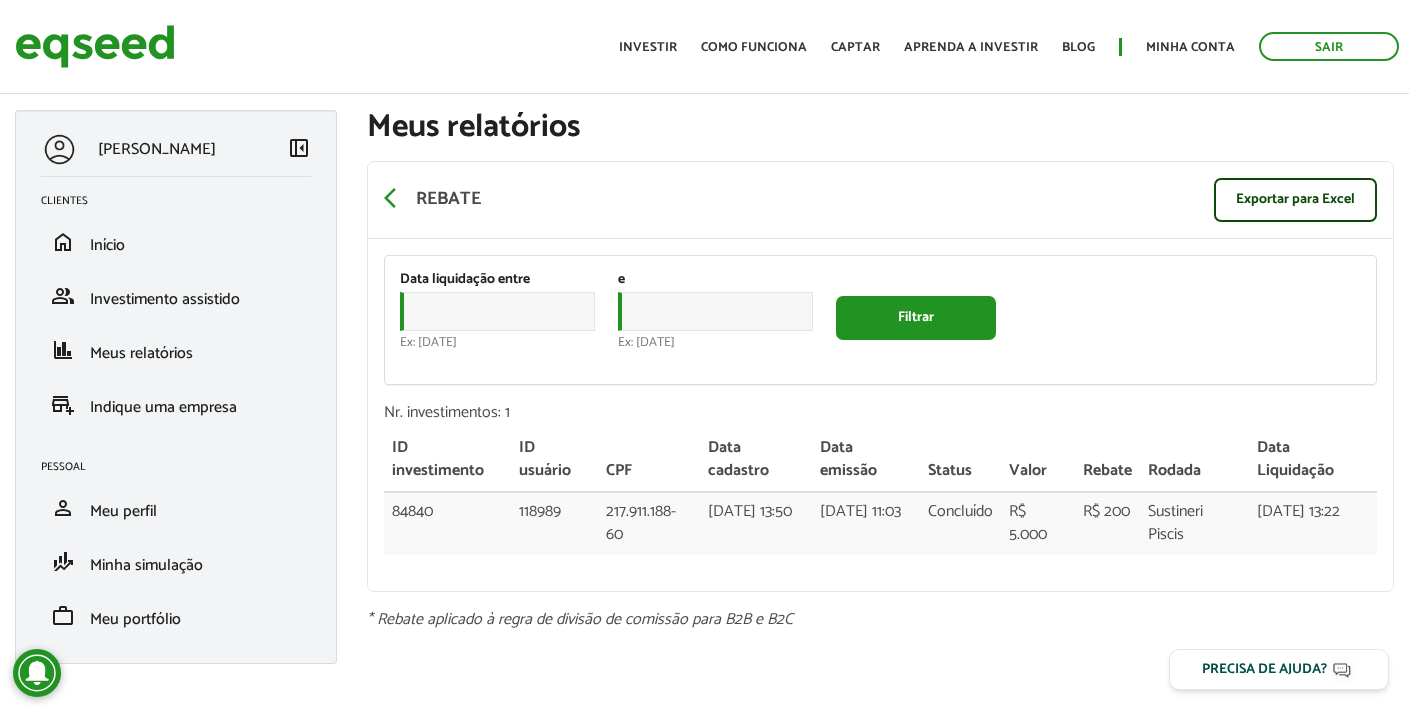 scroll, scrollTop: 14, scrollLeft: 0, axis: vertical 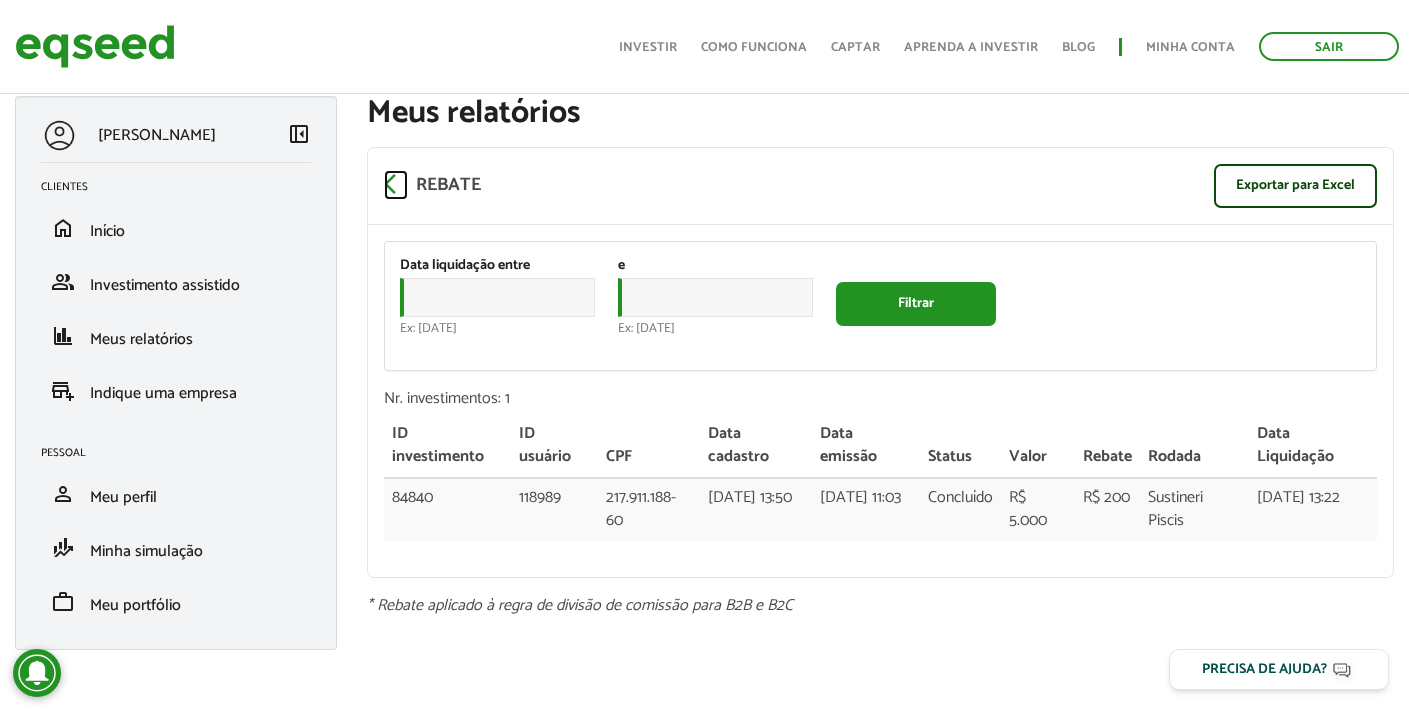 click on "arrow_back_ios" at bounding box center [396, 184] 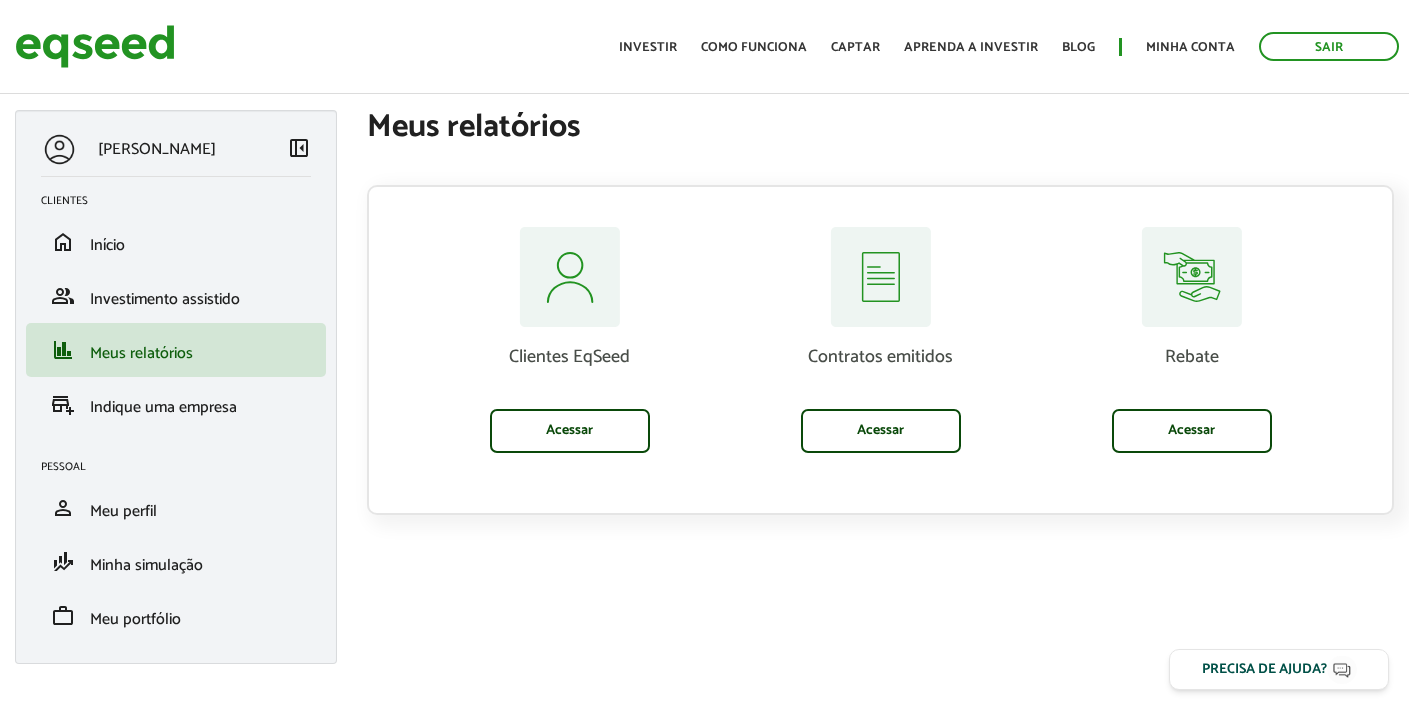 scroll, scrollTop: 0, scrollLeft: 0, axis: both 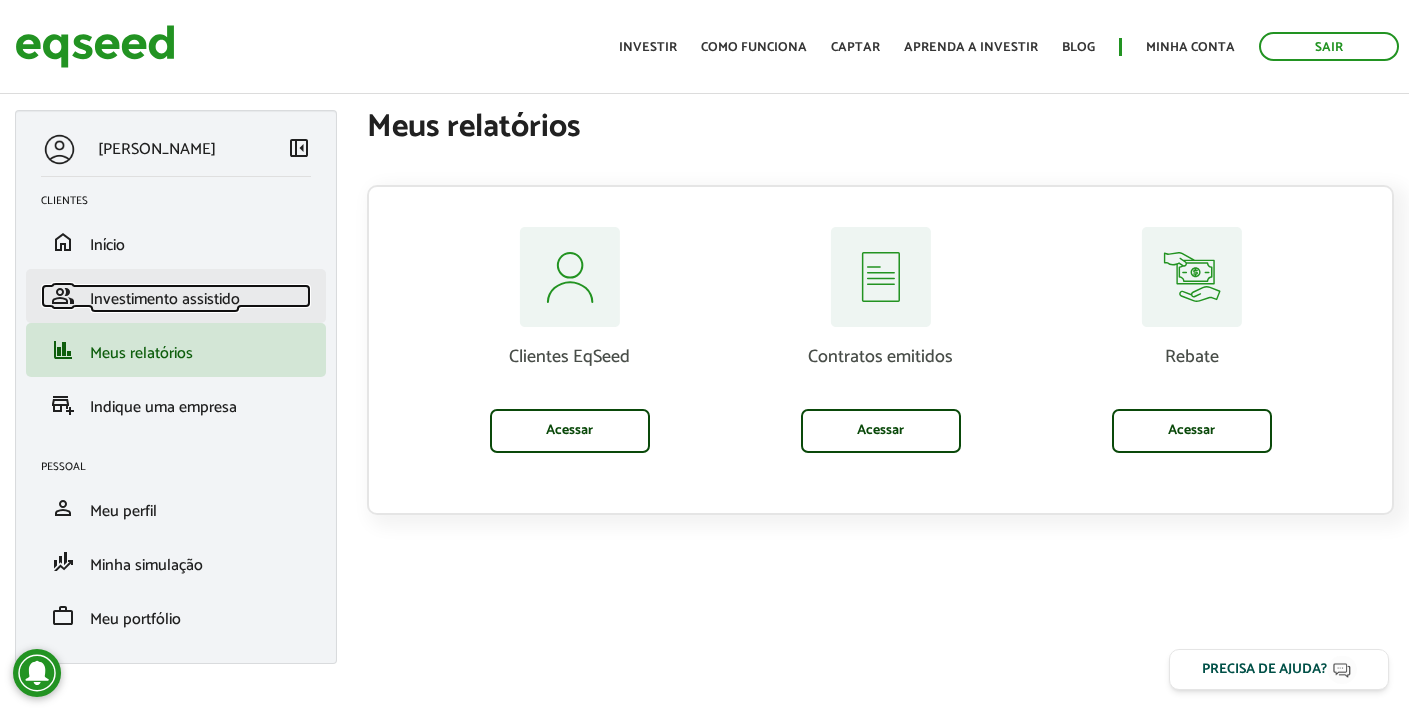 click on "Investimento assistido" at bounding box center [165, 299] 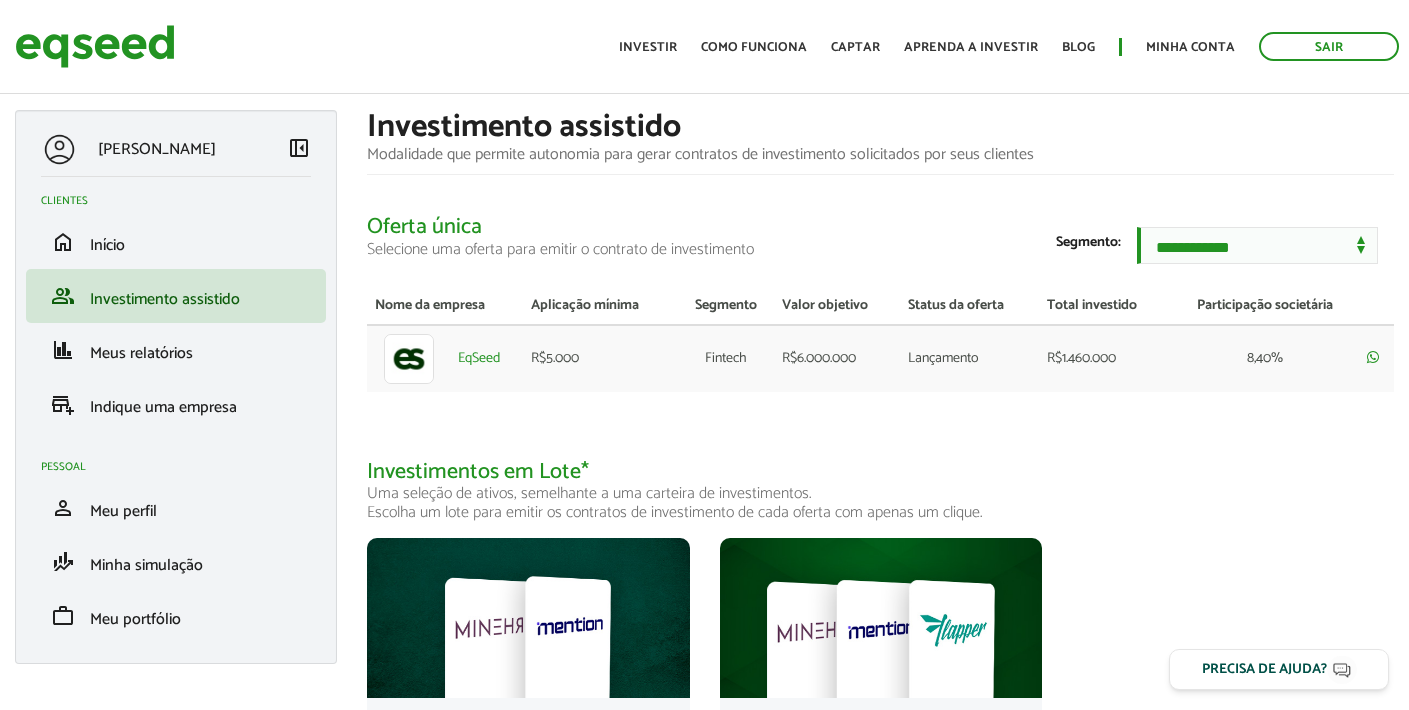 scroll, scrollTop: 0, scrollLeft: 0, axis: both 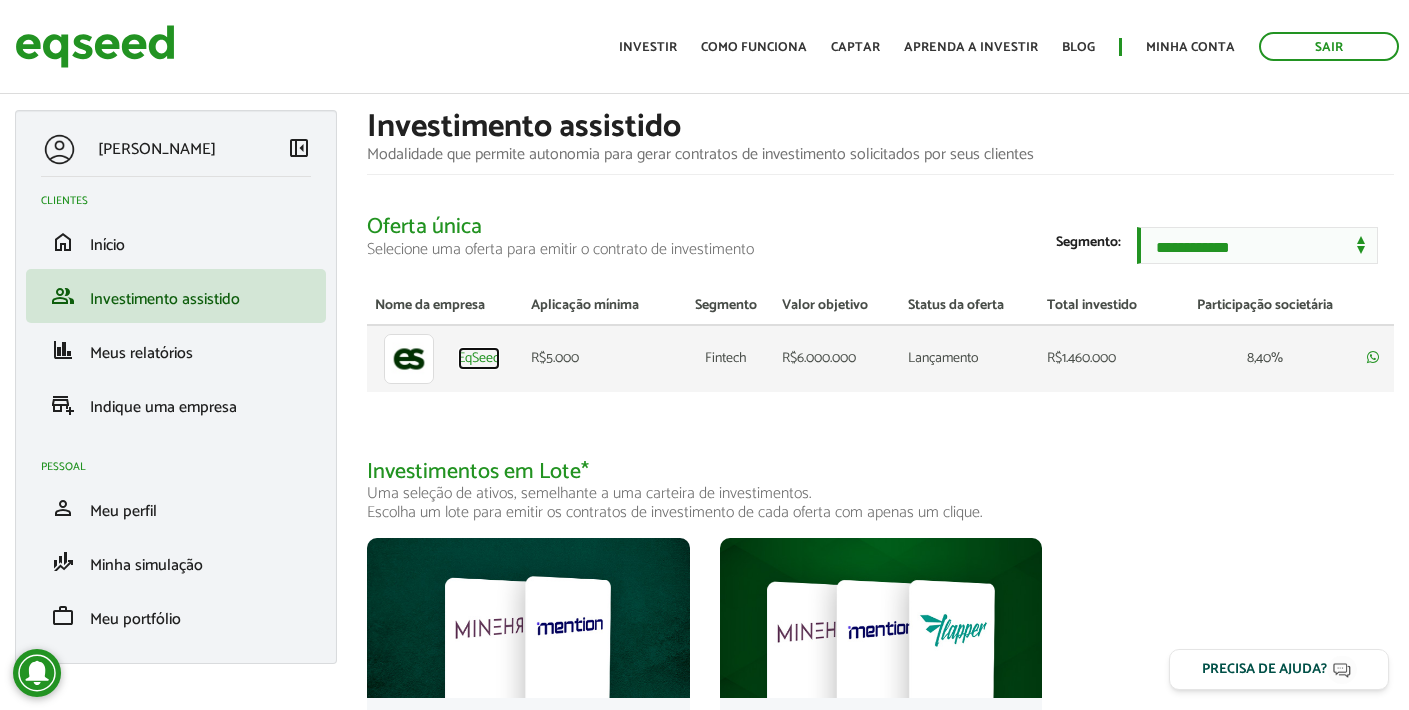 click on "EqSeed" at bounding box center (479, 359) 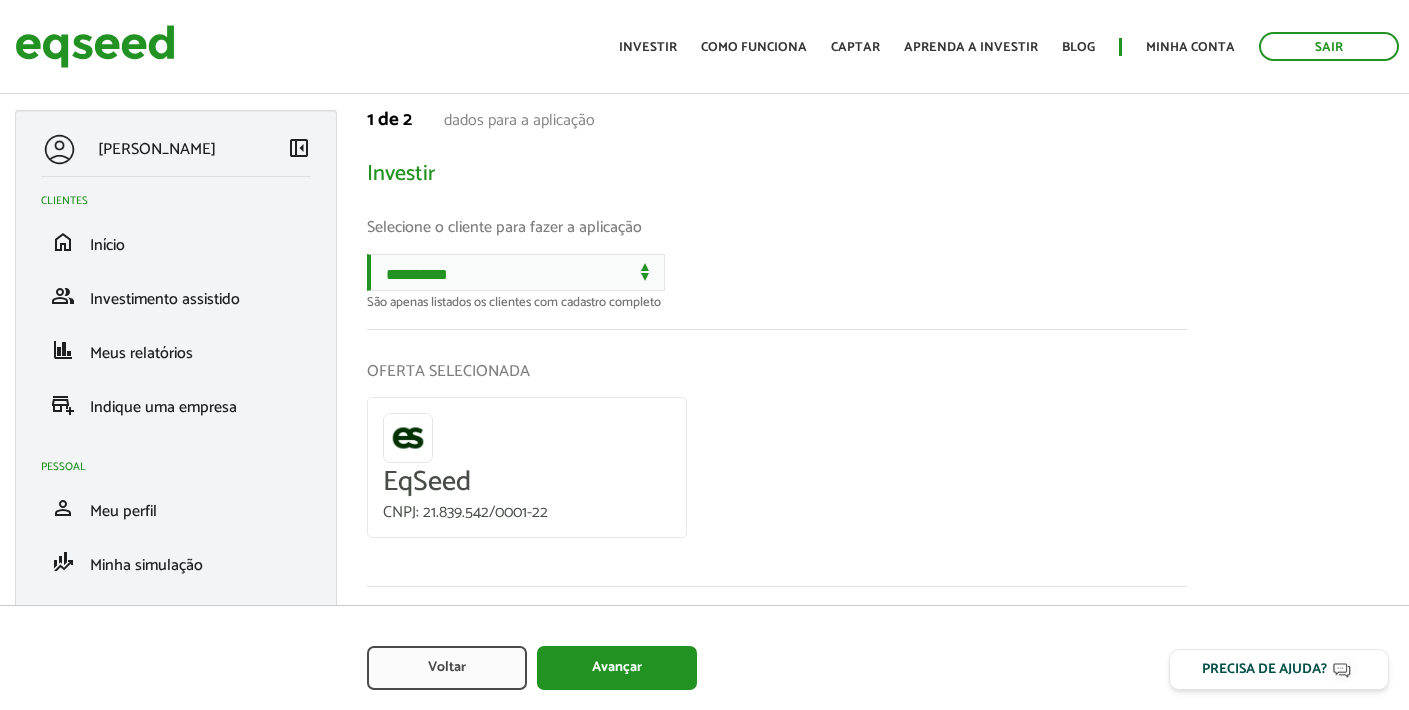 scroll, scrollTop: 0, scrollLeft: 0, axis: both 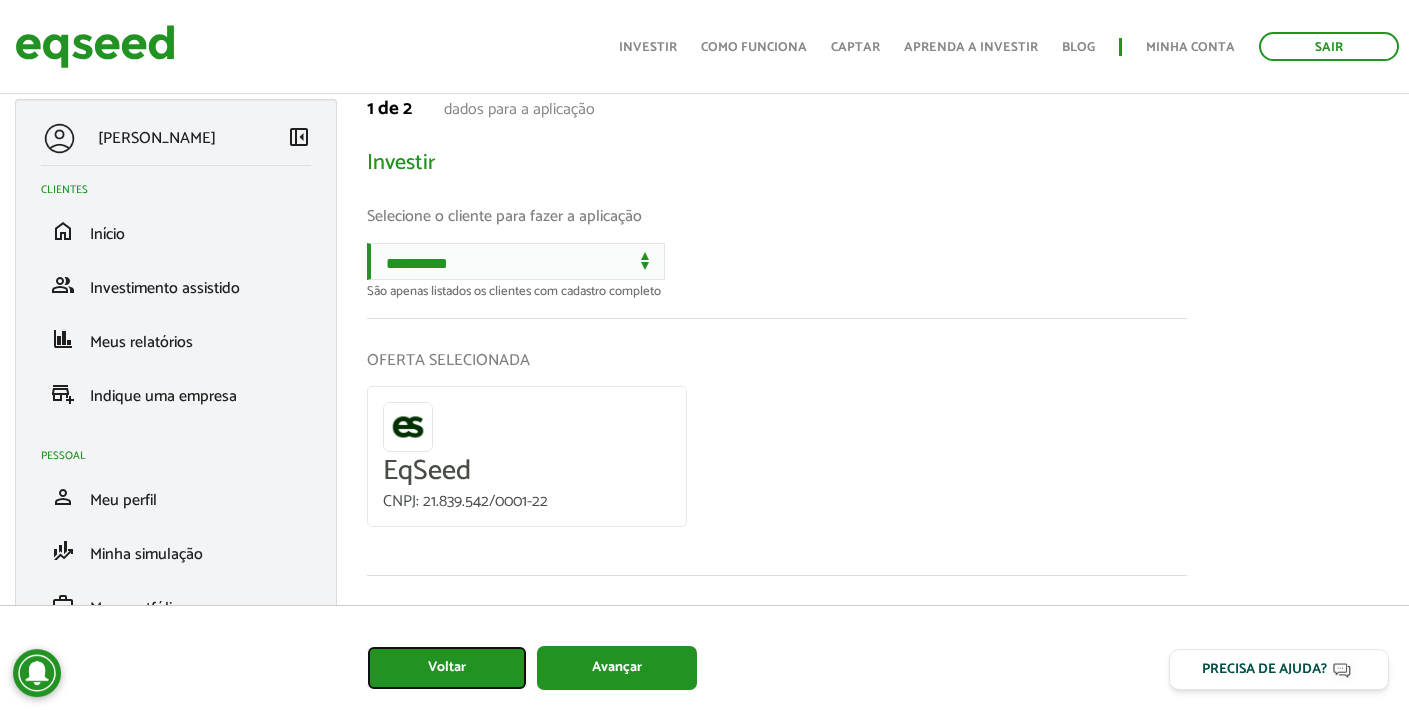 click on "Voltar" at bounding box center (447, 668) 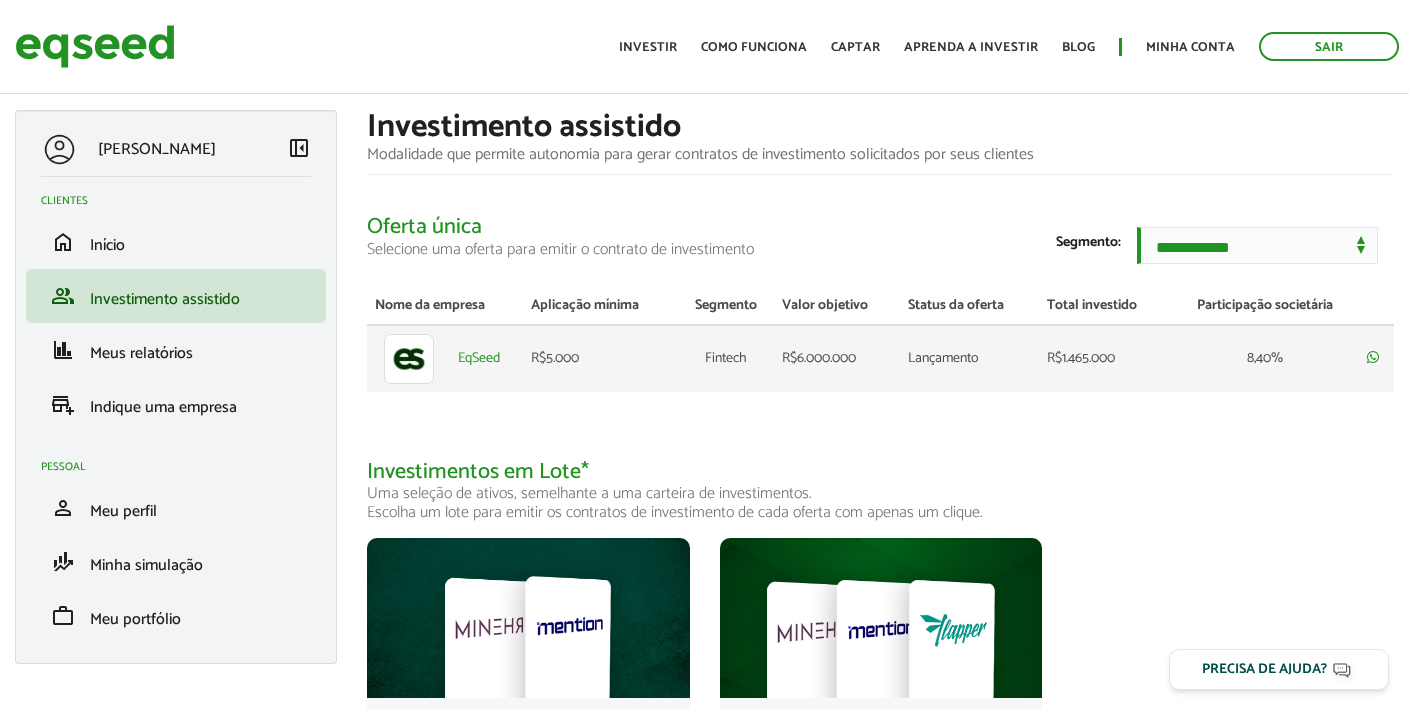scroll, scrollTop: 0, scrollLeft: 0, axis: both 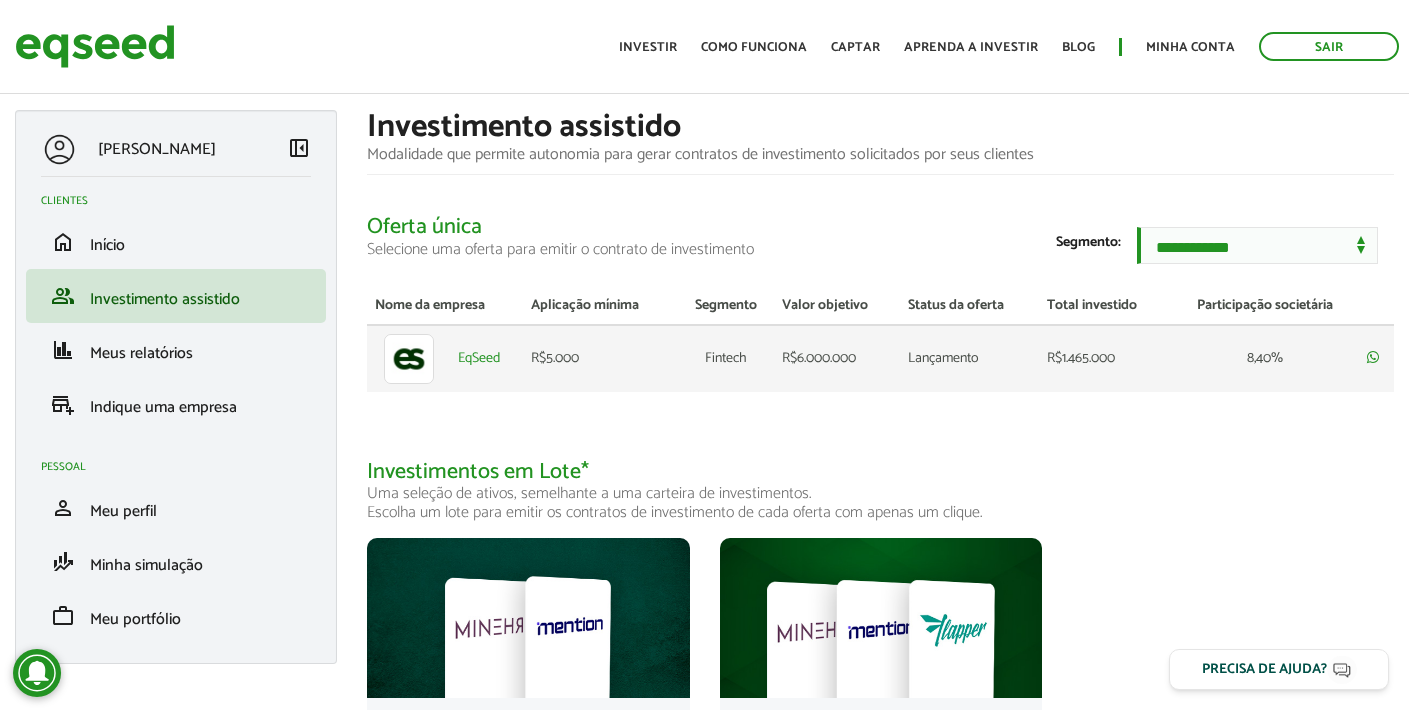 click at bounding box center [409, 359] 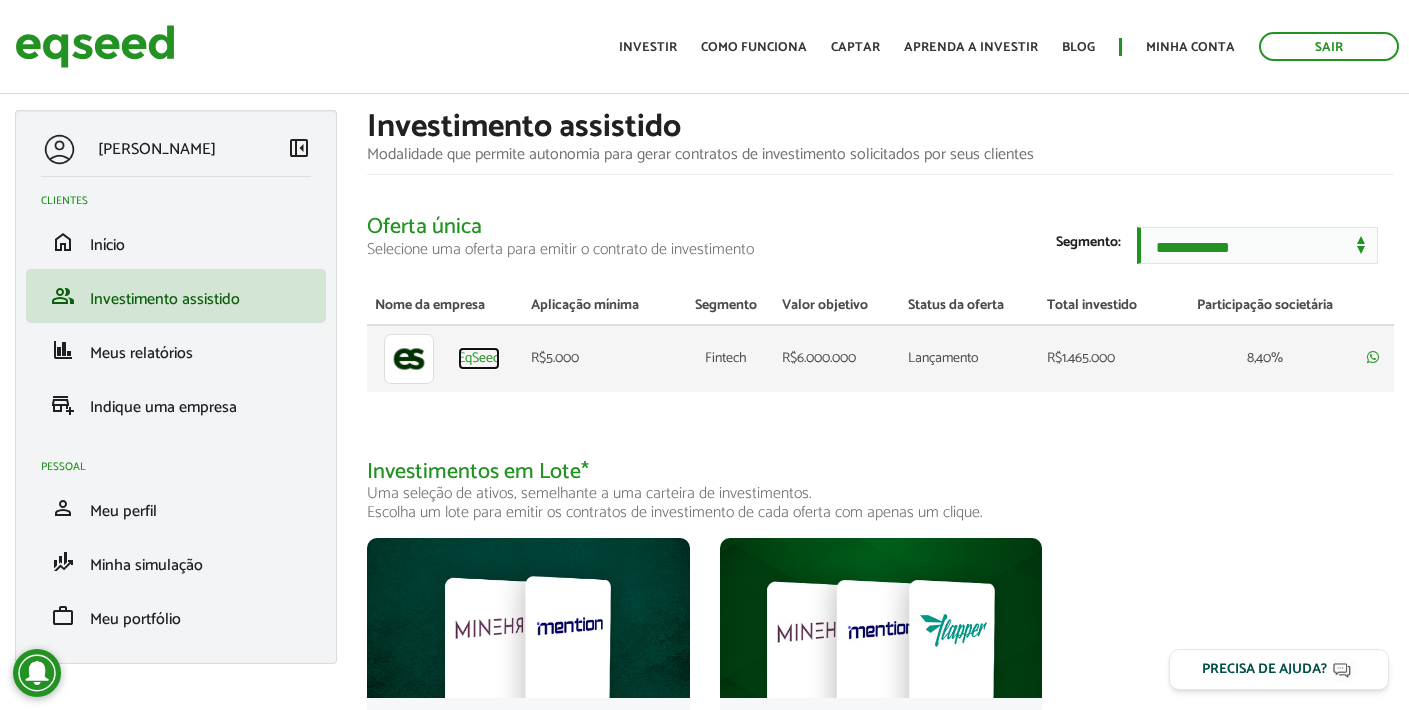 click on "EqSeed" at bounding box center (479, 359) 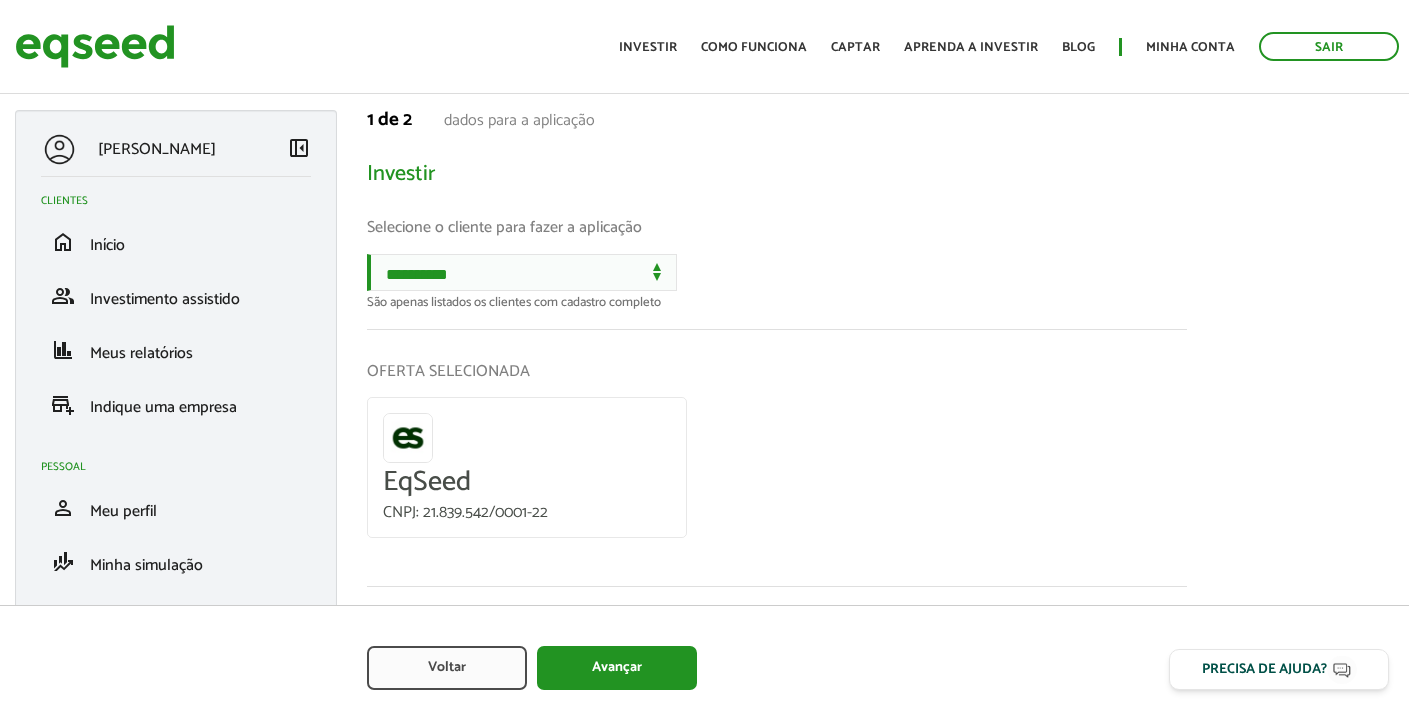 scroll, scrollTop: 0, scrollLeft: 0, axis: both 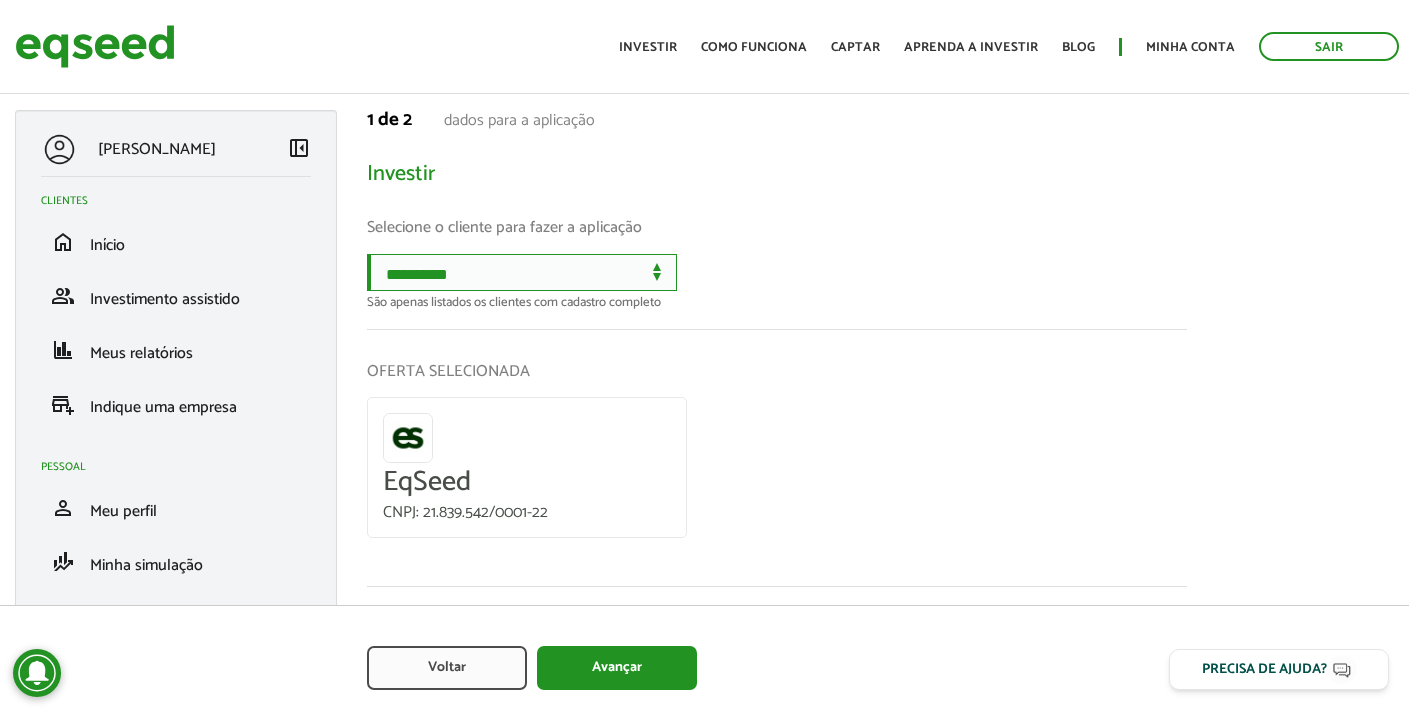 select on "******" 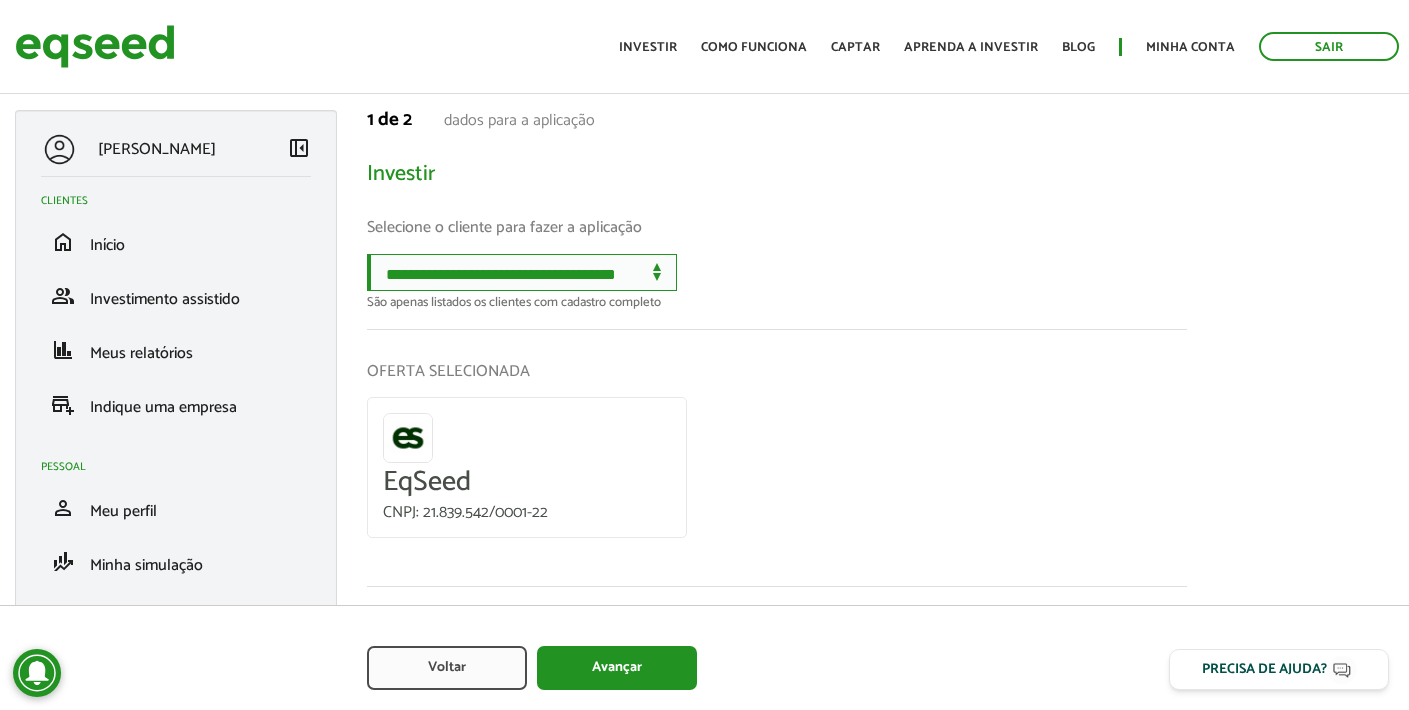 click on "**********" at bounding box center [0, 0] 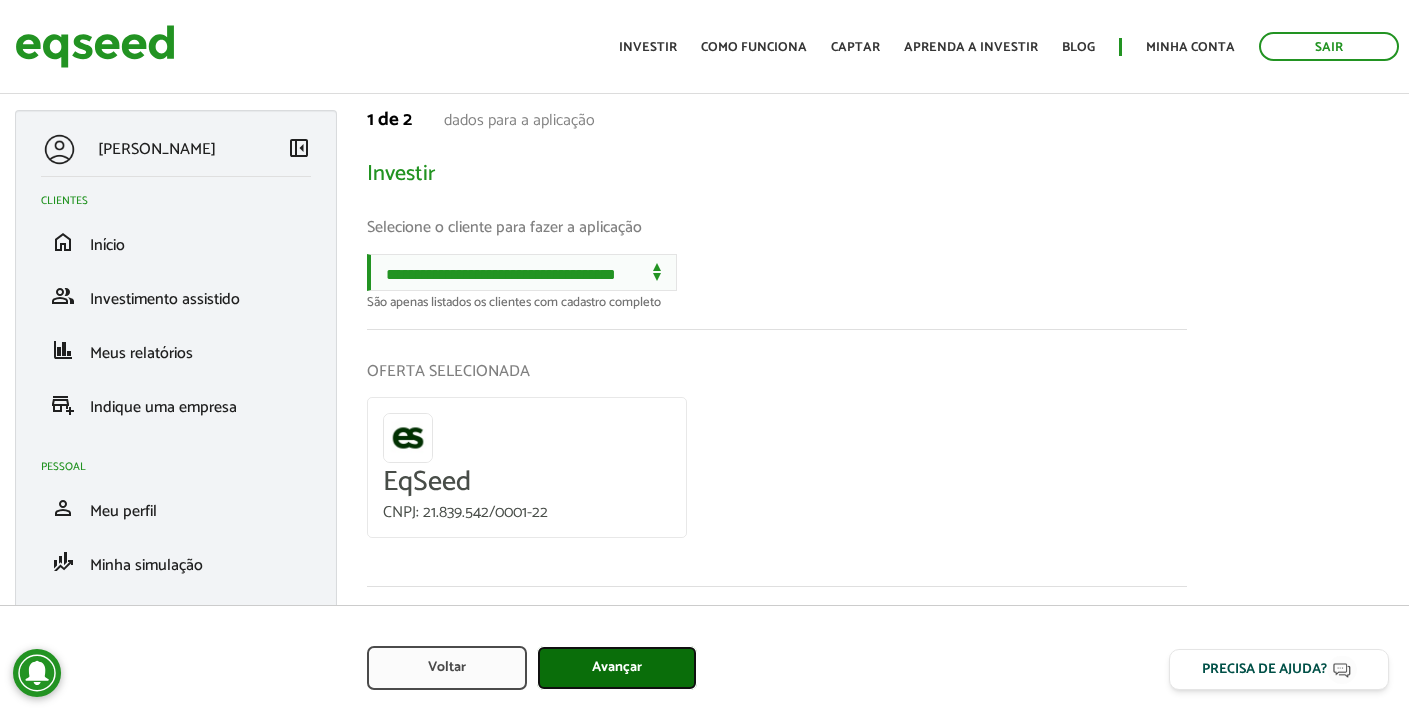 click on "Avançar" at bounding box center (617, 668) 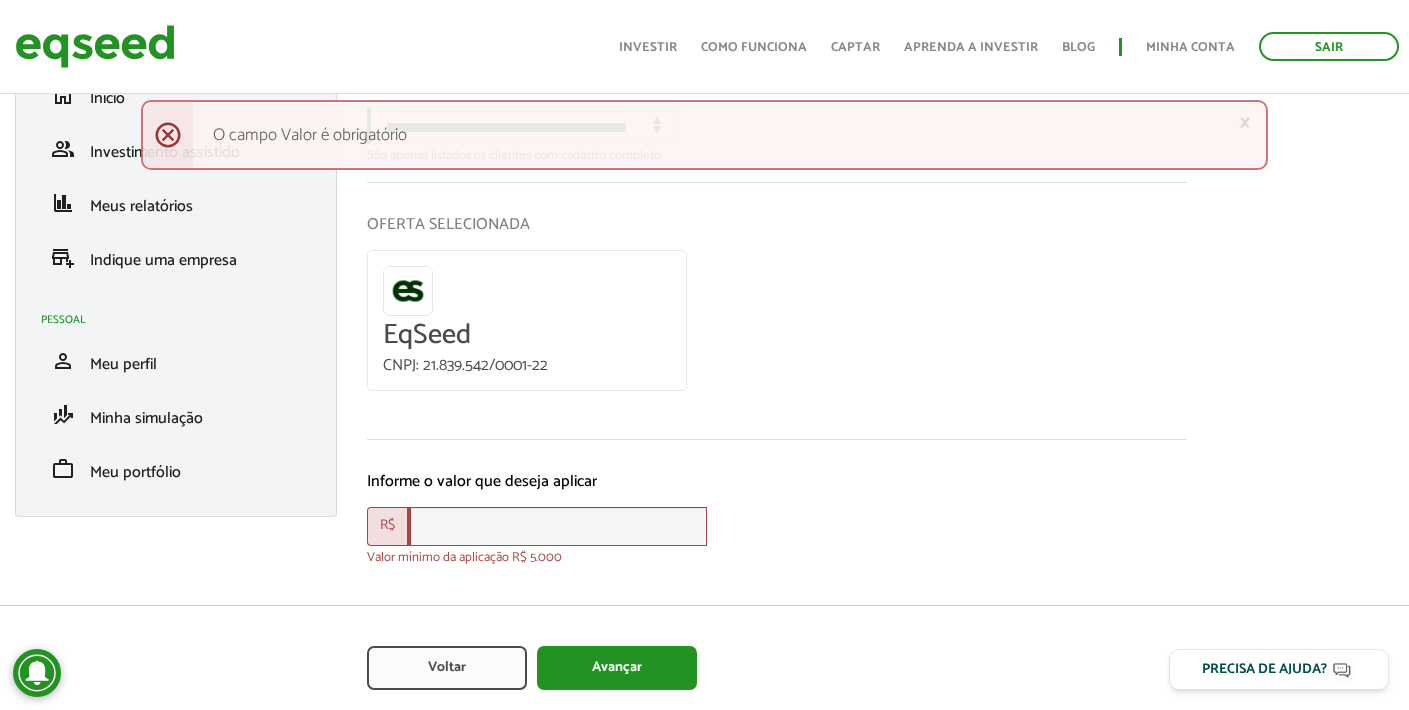scroll, scrollTop: 172, scrollLeft: 0, axis: vertical 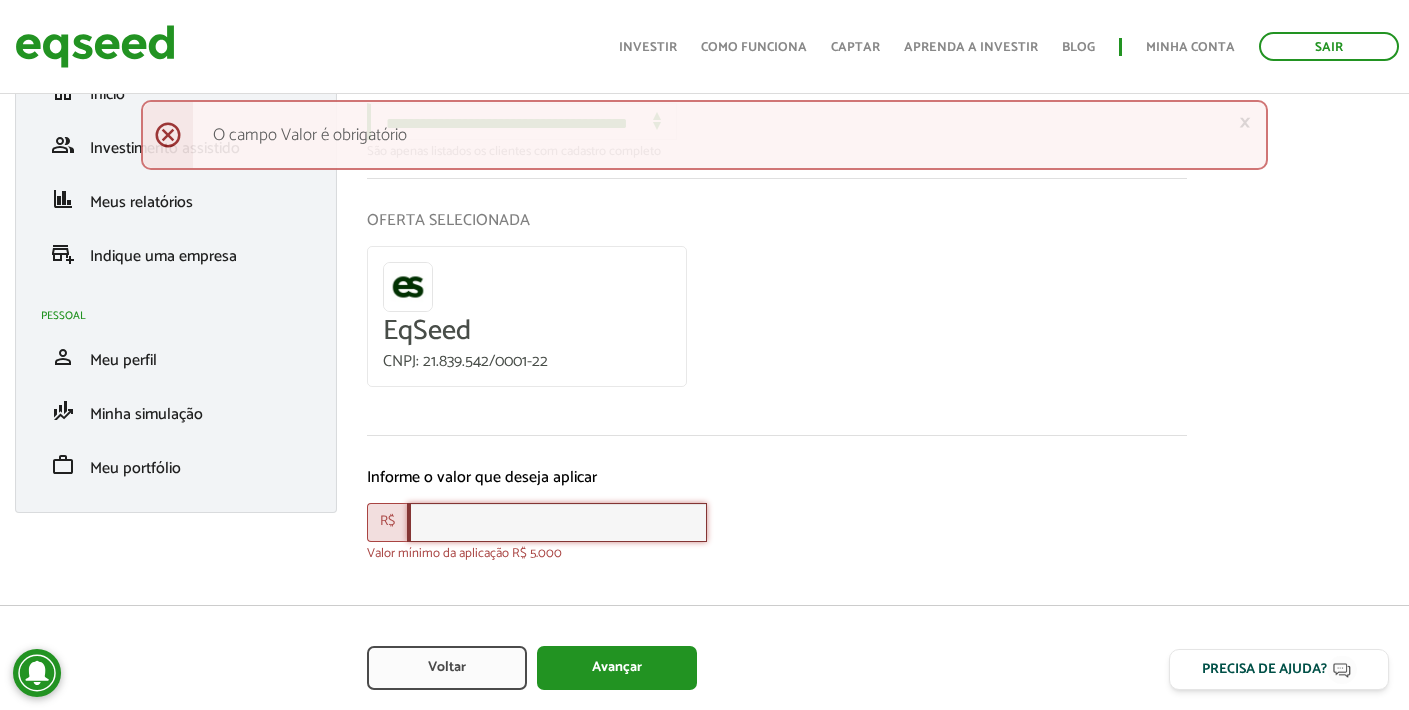 click at bounding box center [557, 522] 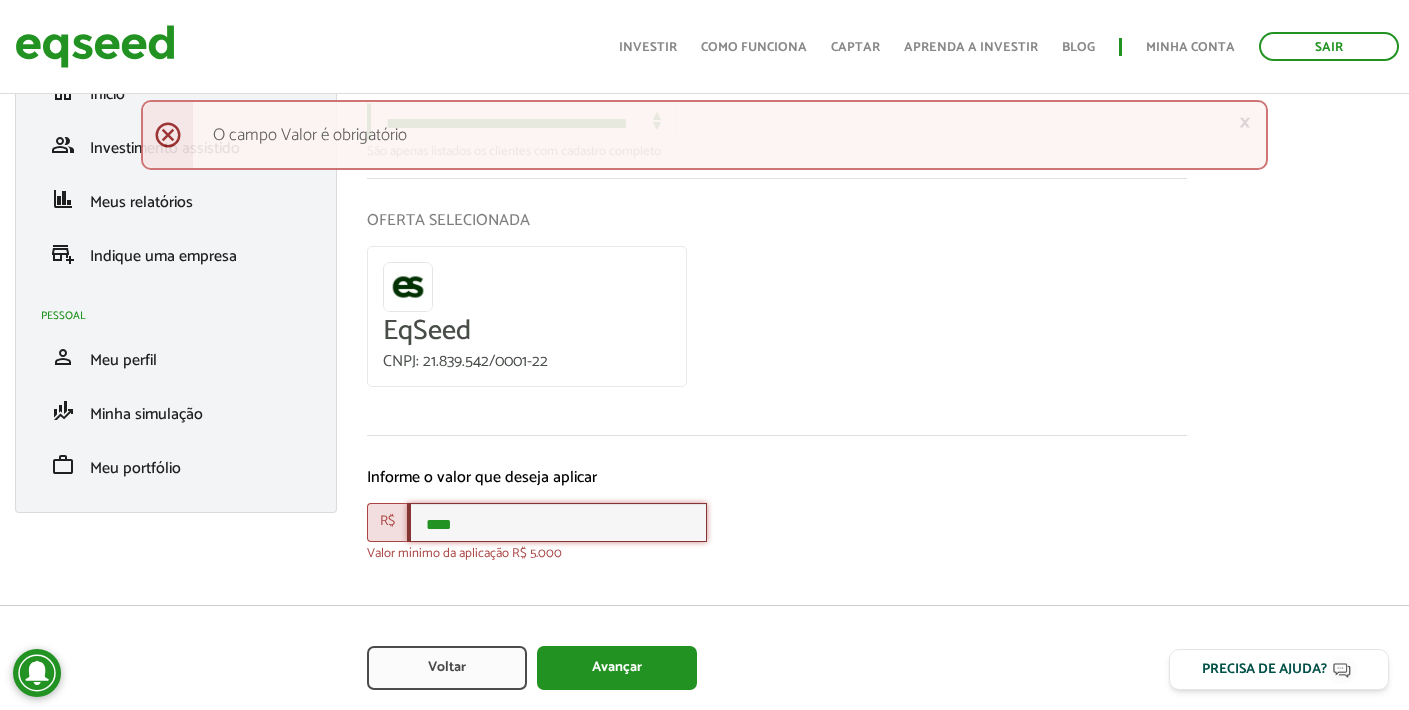 type on "****" 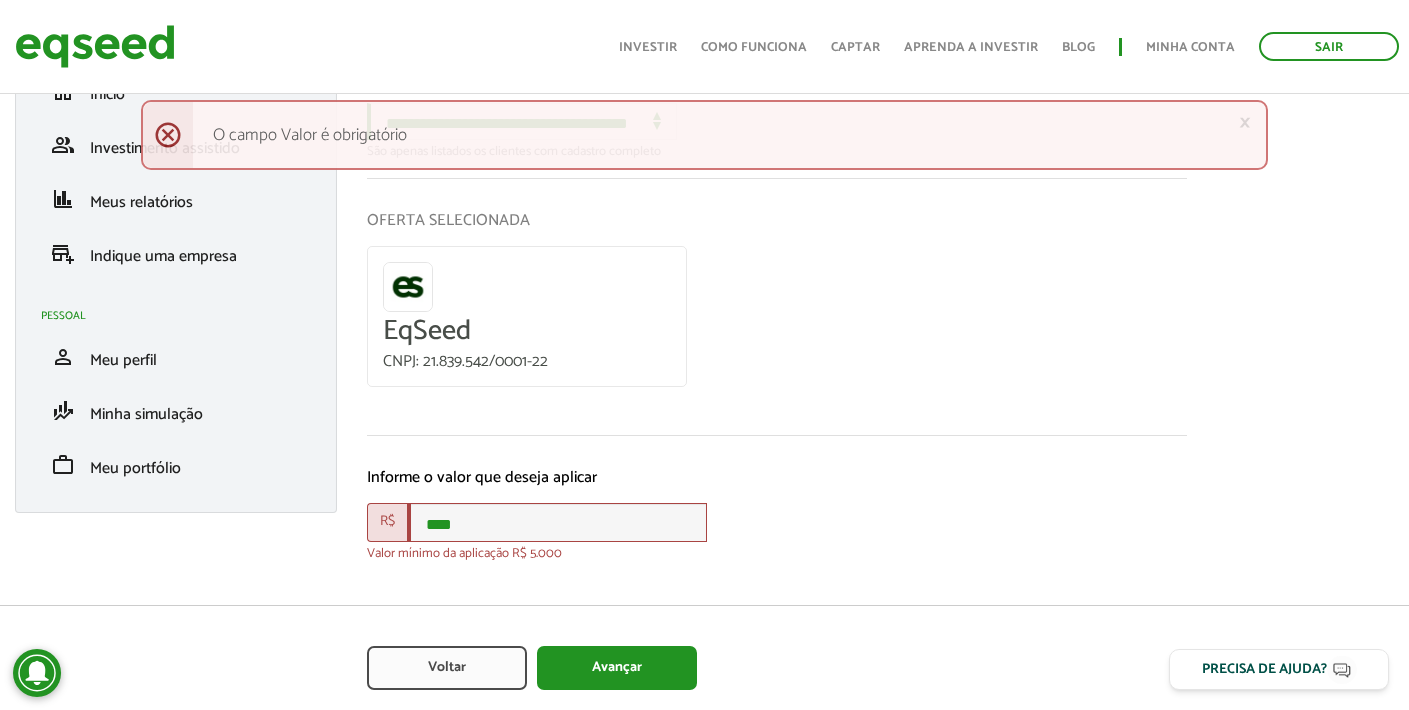 click on "R$ ****" at bounding box center [777, 522] 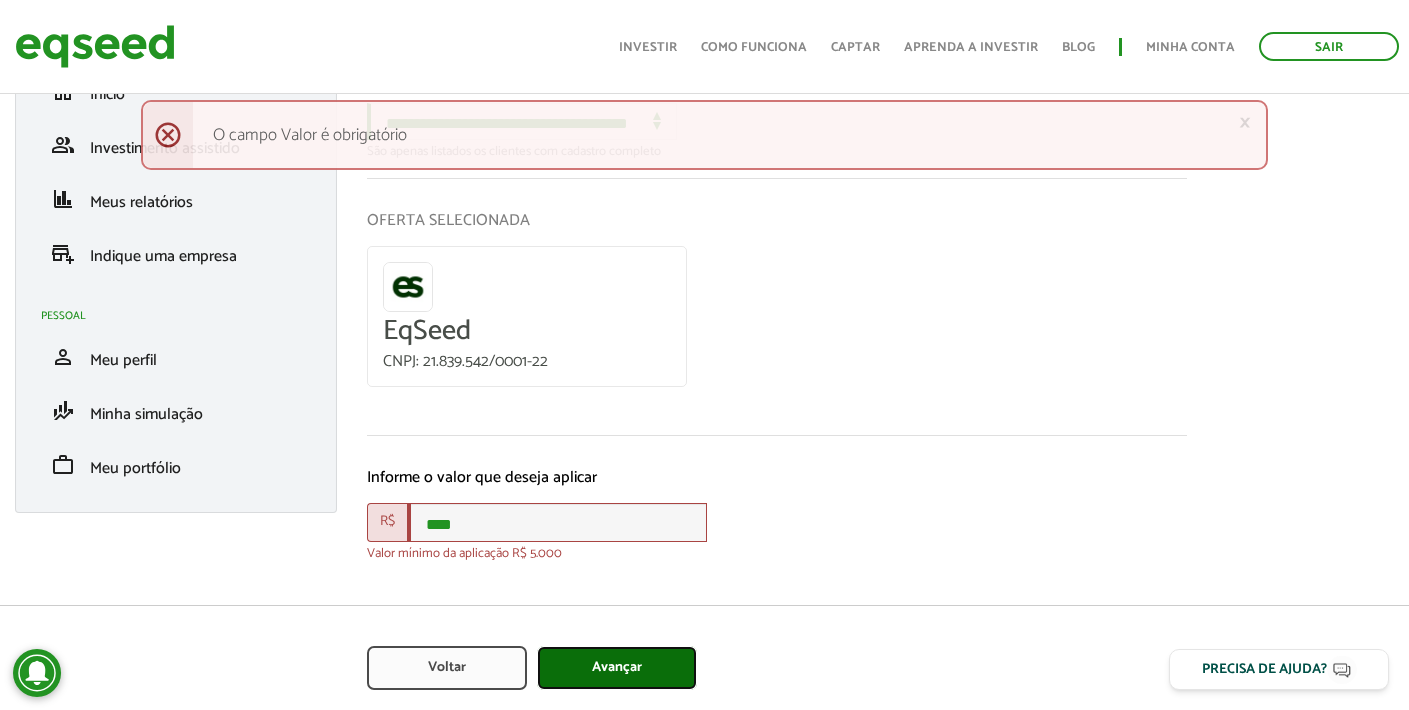 click on "Avançar" at bounding box center [617, 668] 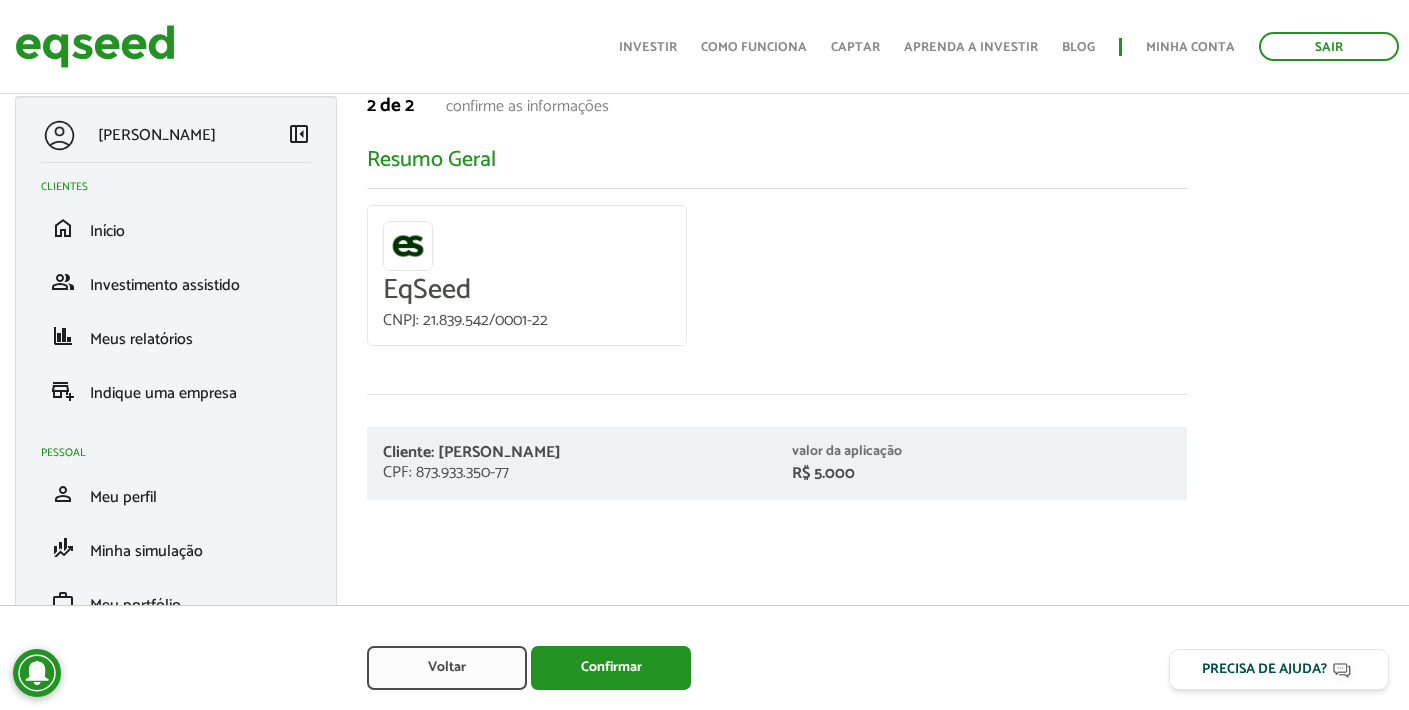 scroll, scrollTop: 0, scrollLeft: 0, axis: both 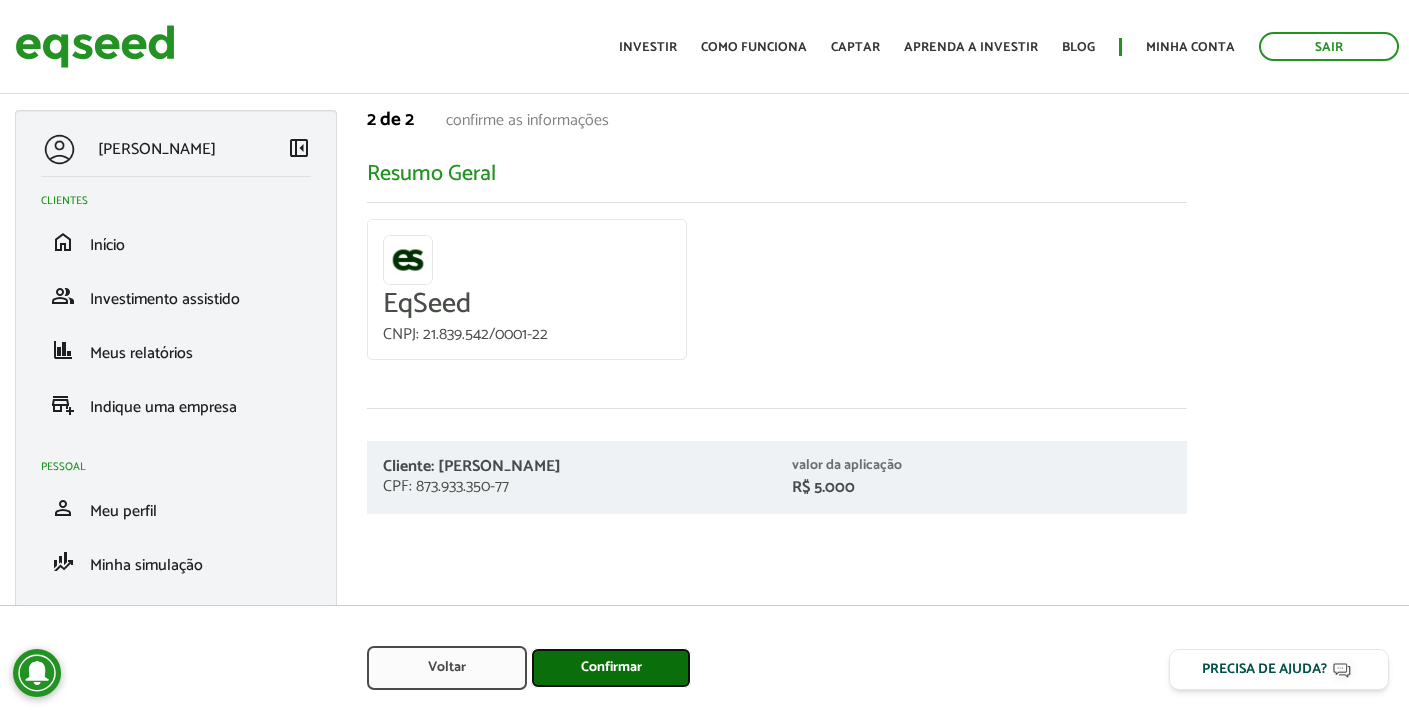 click on "Confirmar" at bounding box center (611, 668) 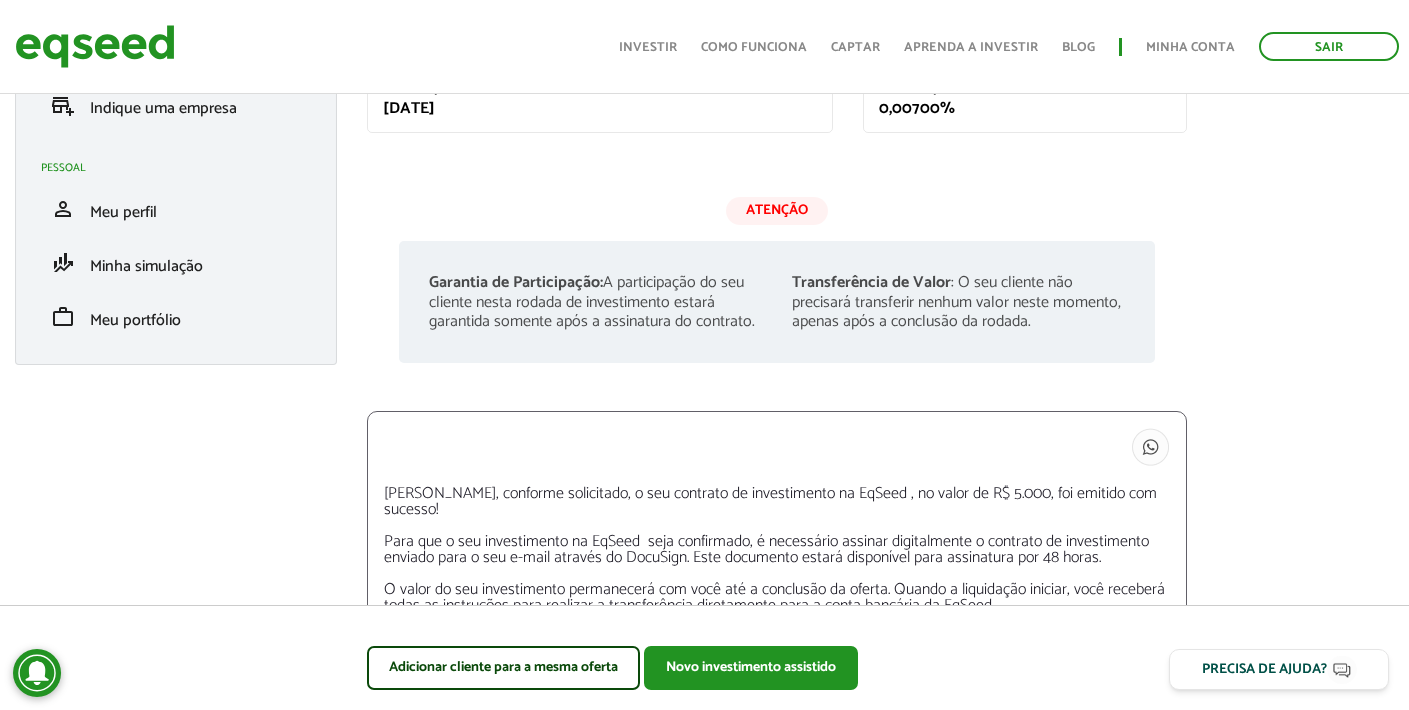 scroll, scrollTop: 381, scrollLeft: 0, axis: vertical 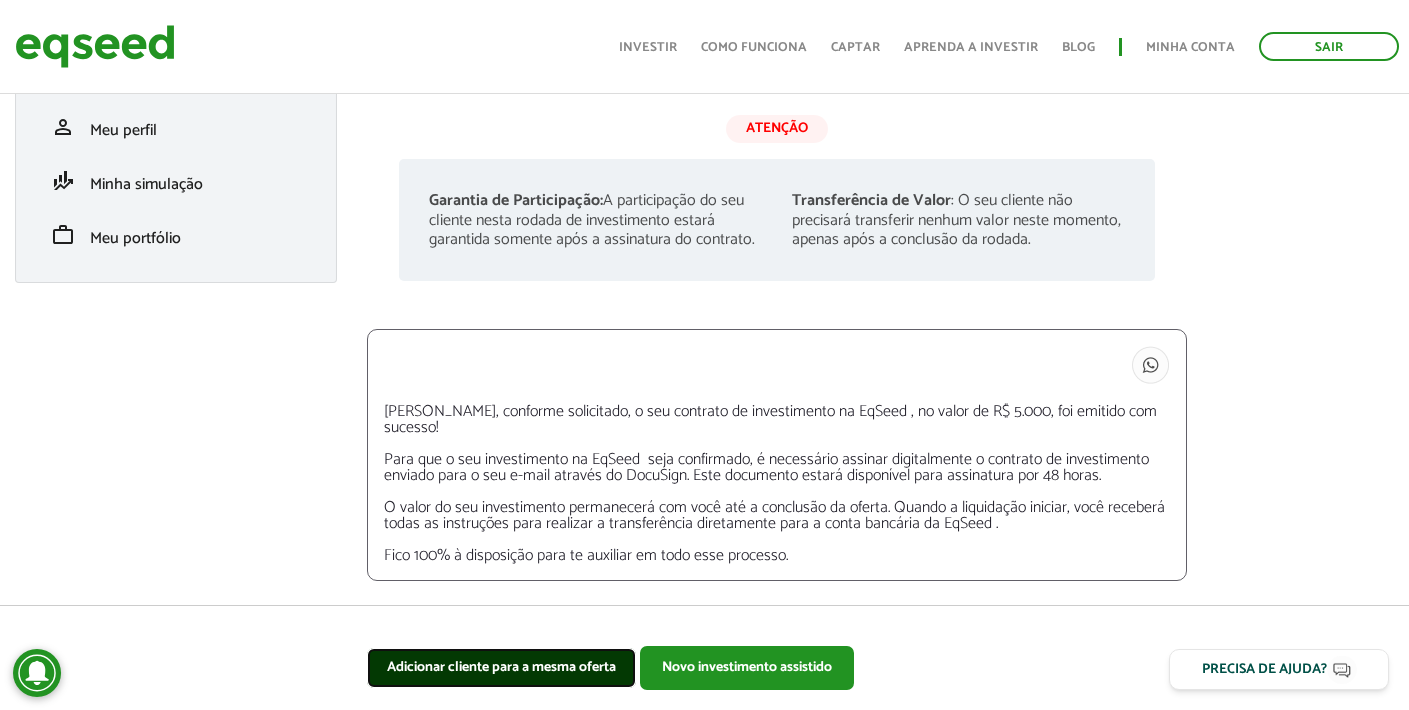 click on "Adicionar cliente para a mesma oferta" at bounding box center [501, 668] 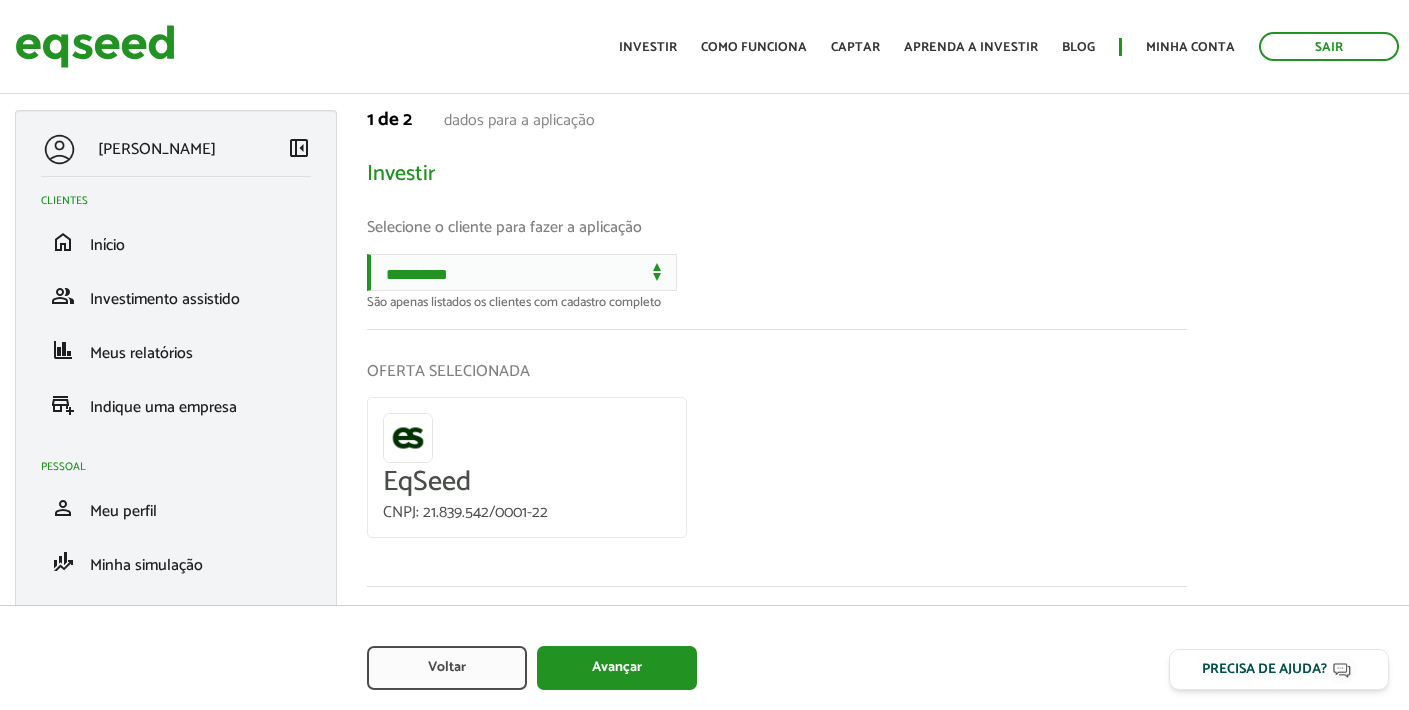 scroll, scrollTop: 0, scrollLeft: 0, axis: both 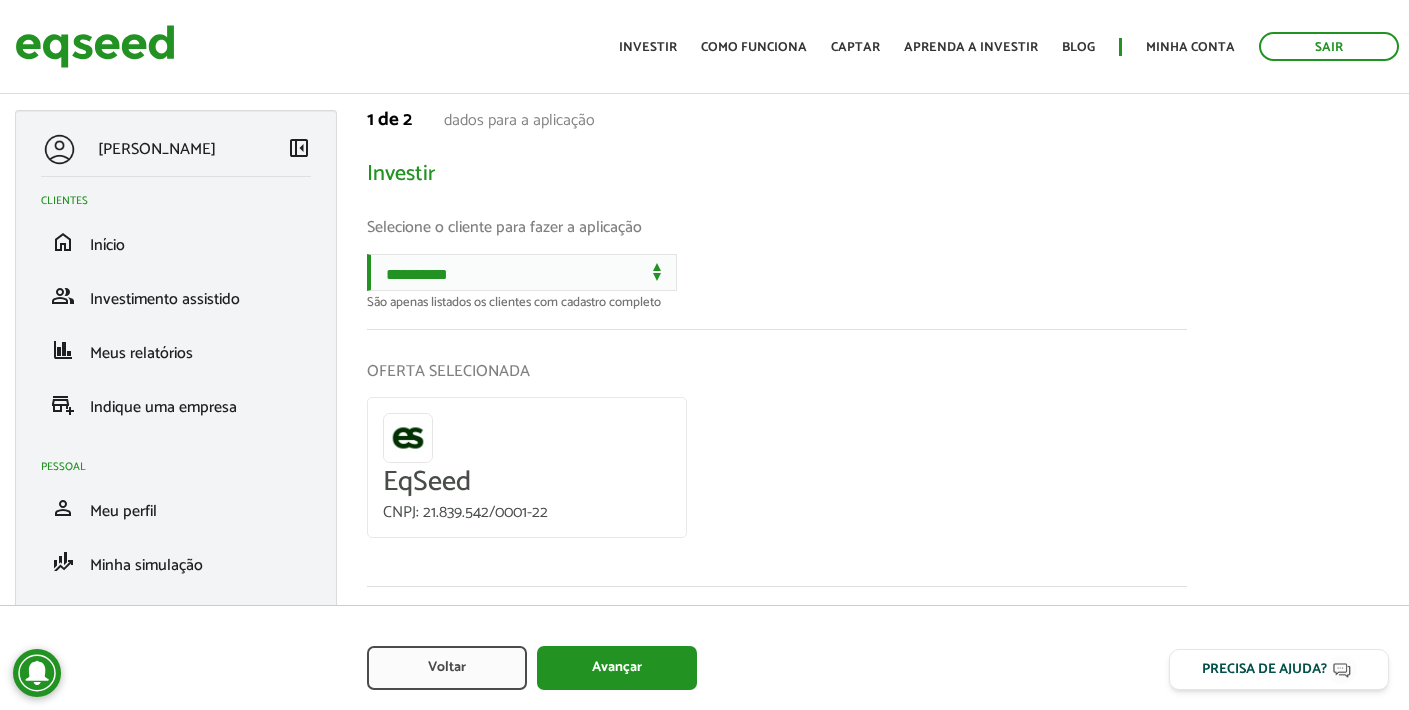 click on "EqSeed" at bounding box center [527, 482] 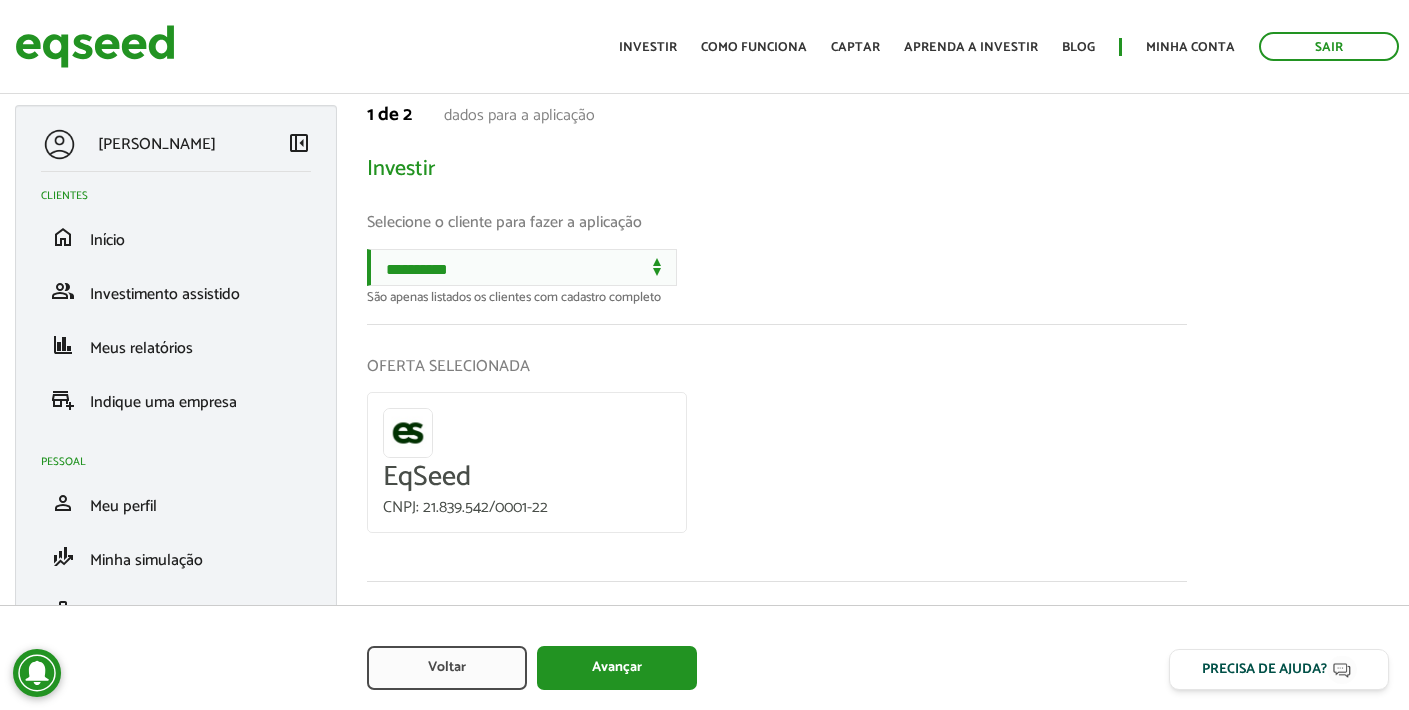 scroll, scrollTop: 0, scrollLeft: 0, axis: both 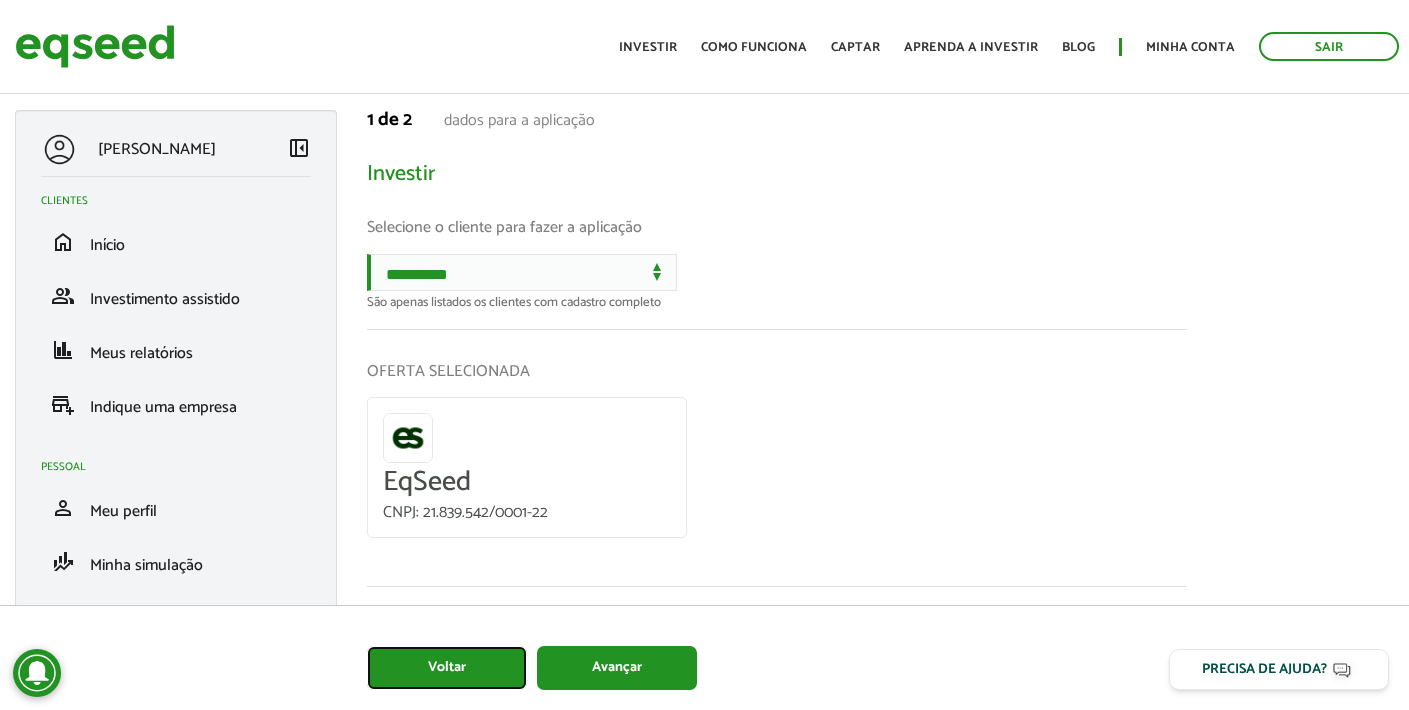 click on "Voltar" at bounding box center [447, 668] 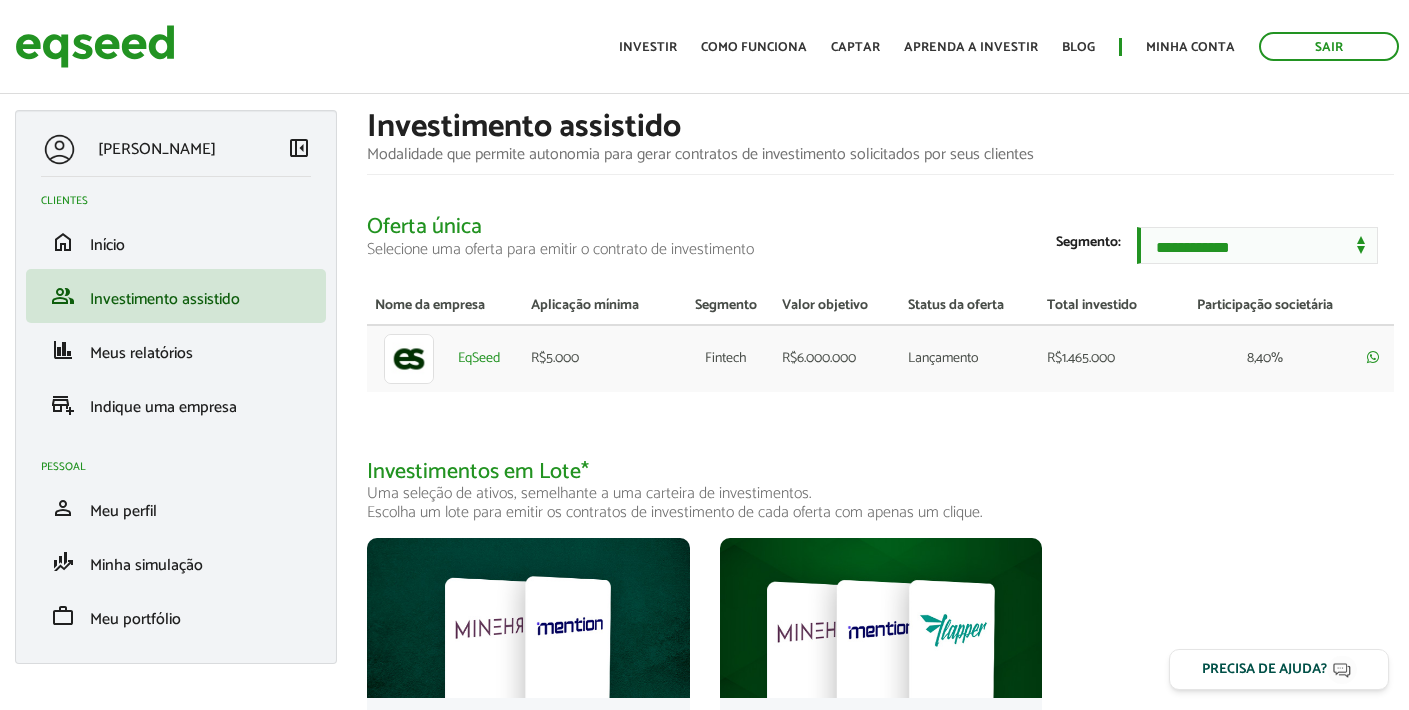 scroll, scrollTop: 0, scrollLeft: 0, axis: both 